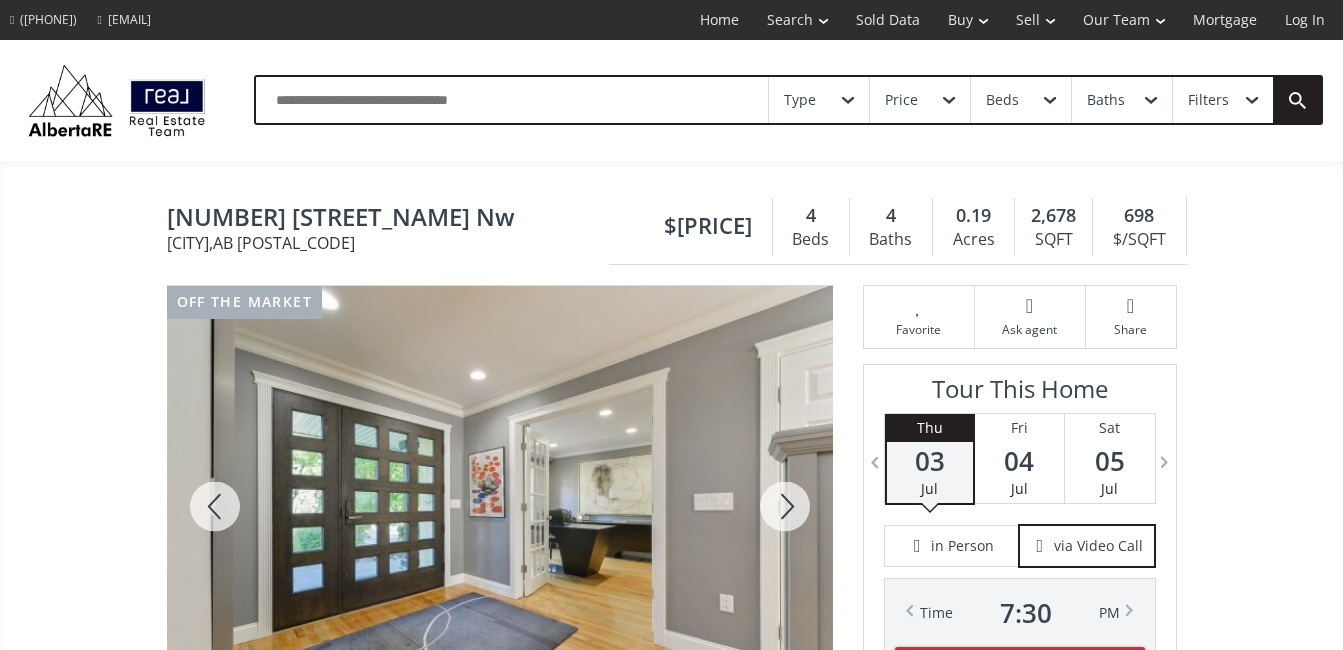 scroll, scrollTop: 0, scrollLeft: 0, axis: both 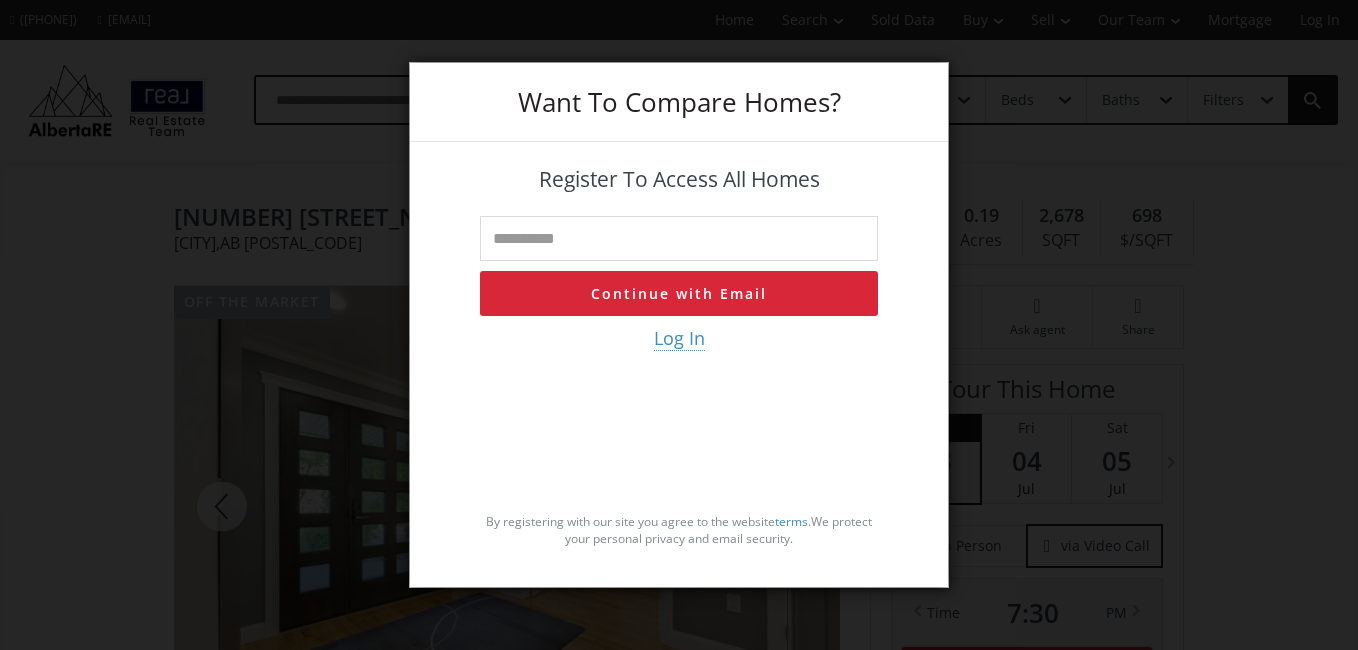 click on "Want To Compare Homes? Register To Access All Homes Continue with Email Log In By registering with our site you agree to the website  terms .   We protect your personal privacy and email security." at bounding box center [679, 325] 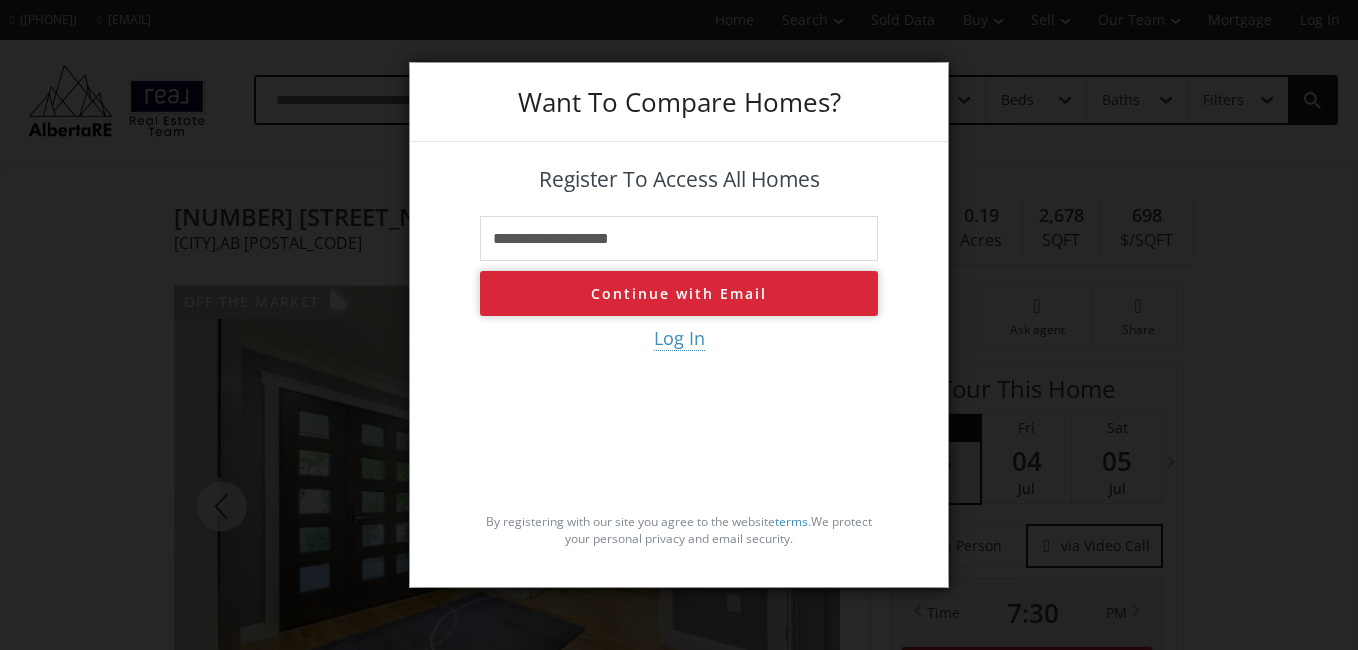 click on "Continue with Email" at bounding box center (679, 293) 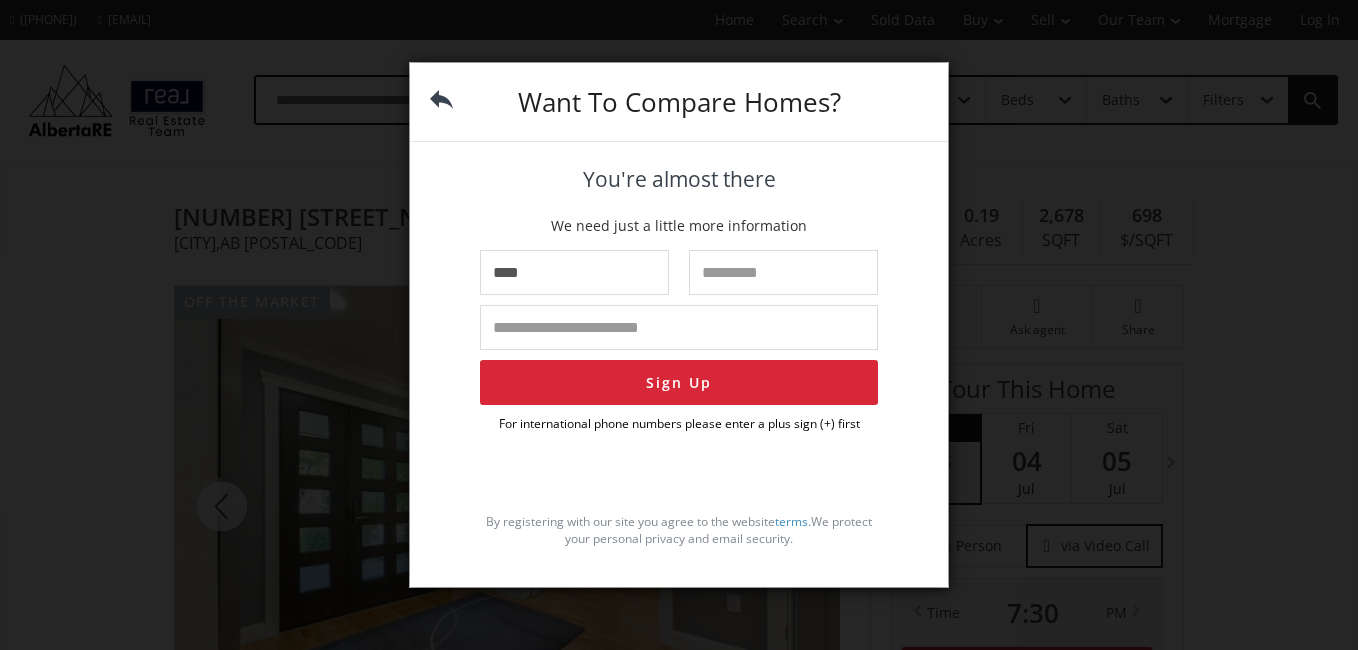 type on "****" 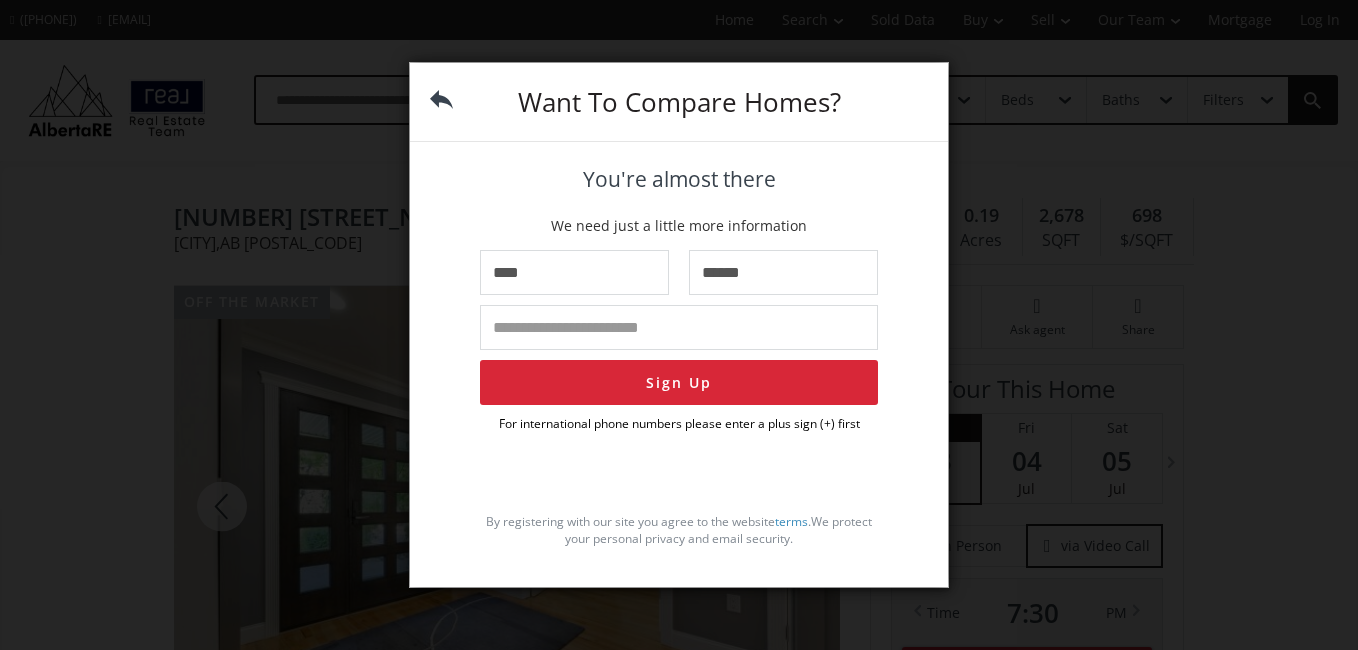 type on "******" 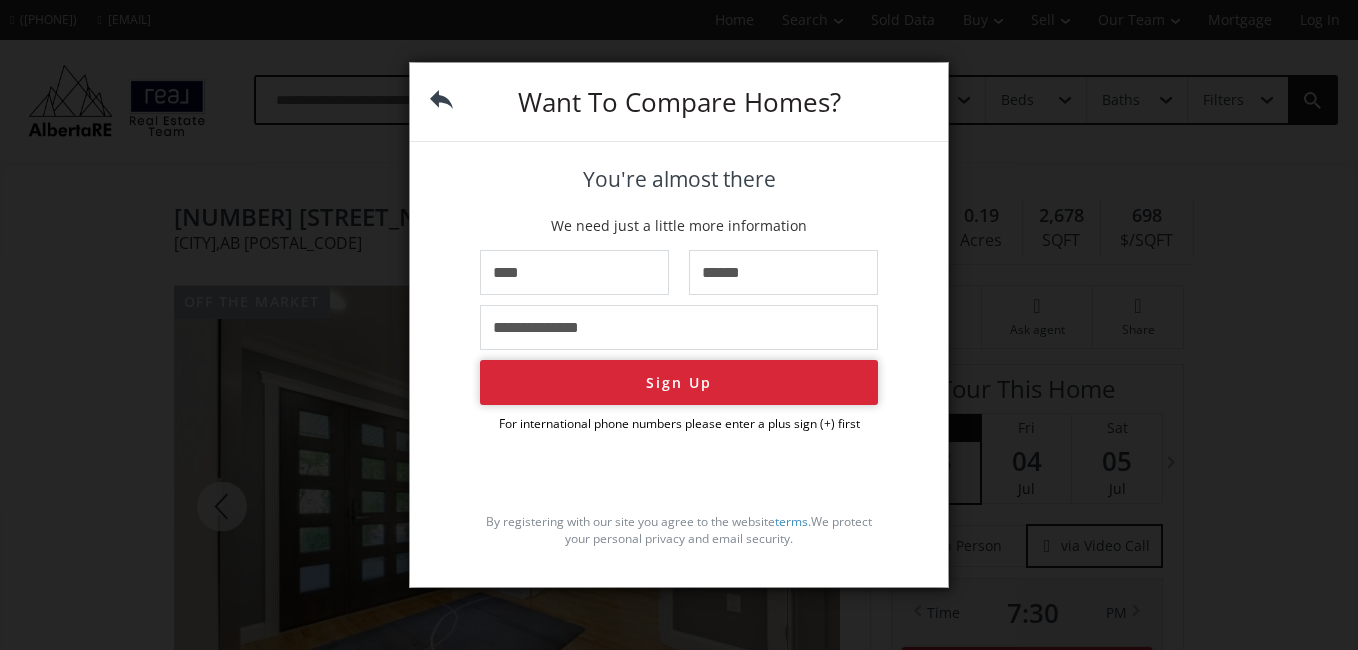 click on "Sign Up" at bounding box center [679, 382] 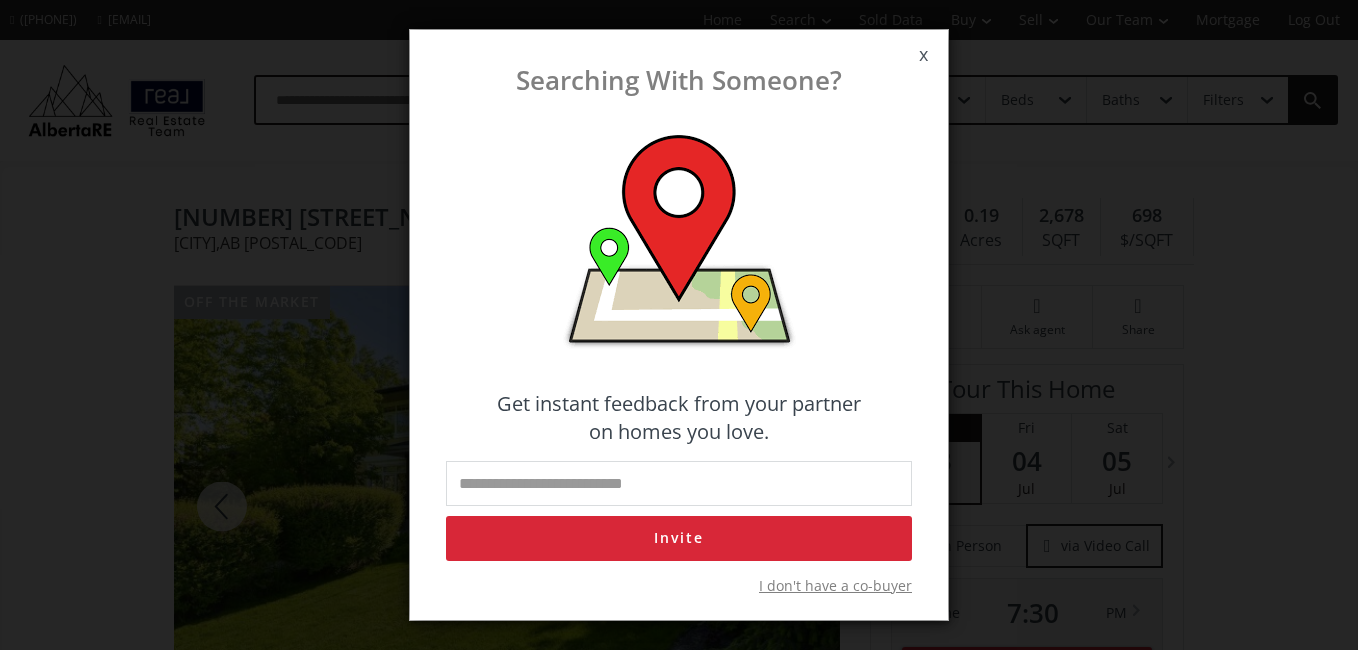 click on "x" at bounding box center (923, 55) 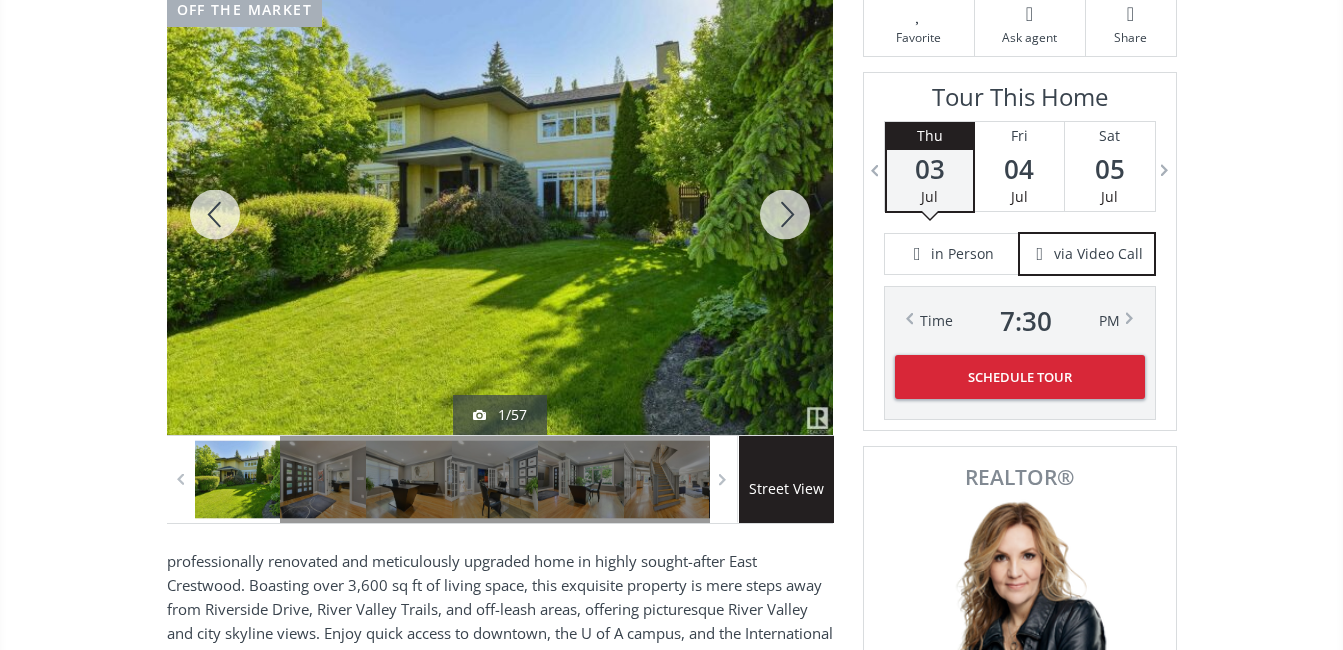 scroll, scrollTop: 267, scrollLeft: 0, axis: vertical 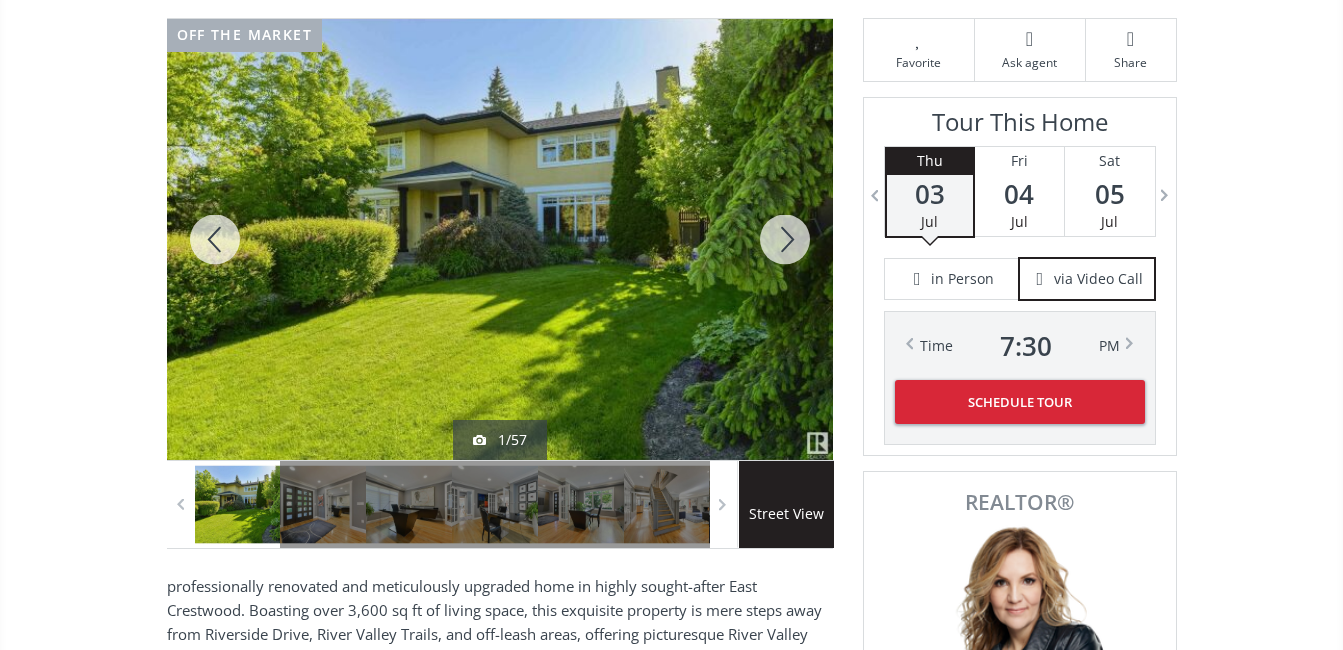 click at bounding box center (785, 239) 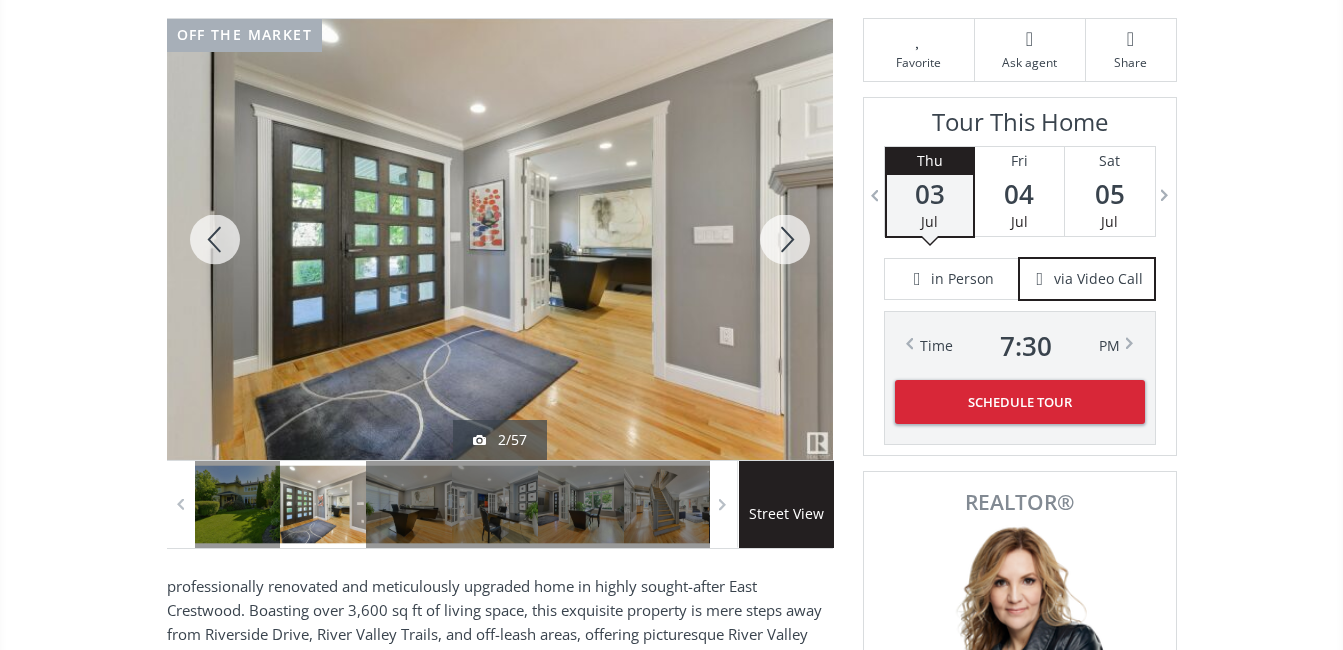 click at bounding box center (785, 239) 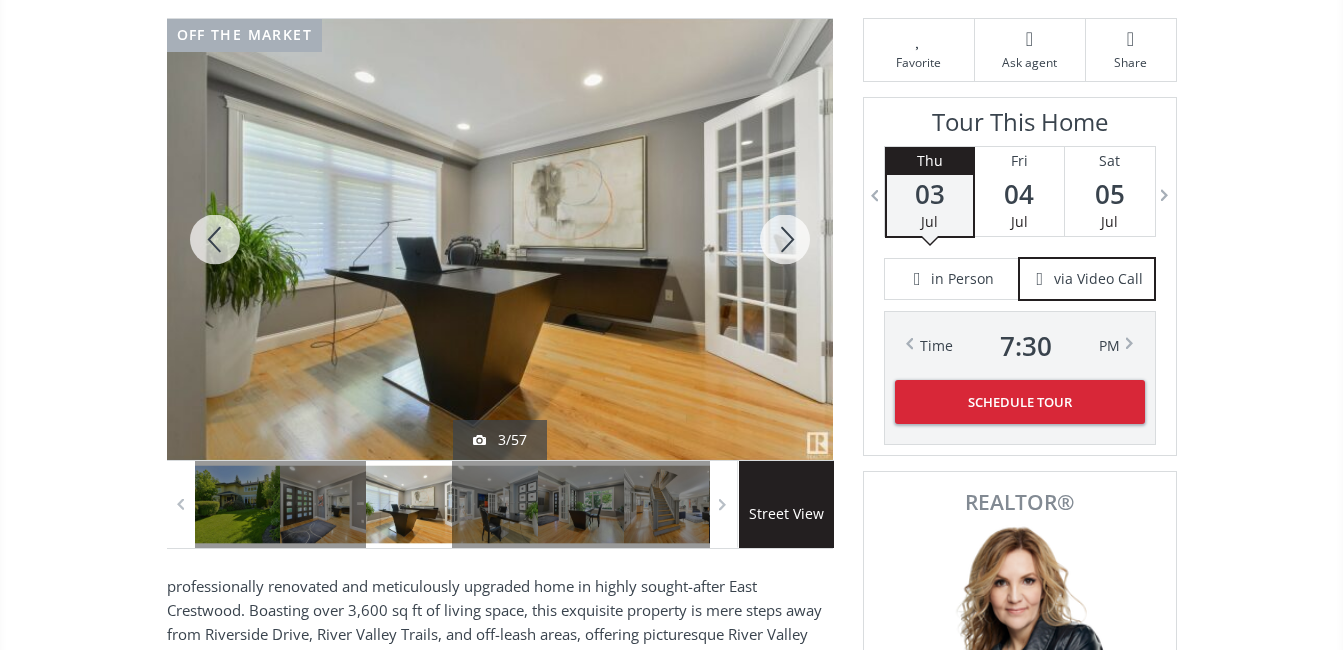click at bounding box center (785, 239) 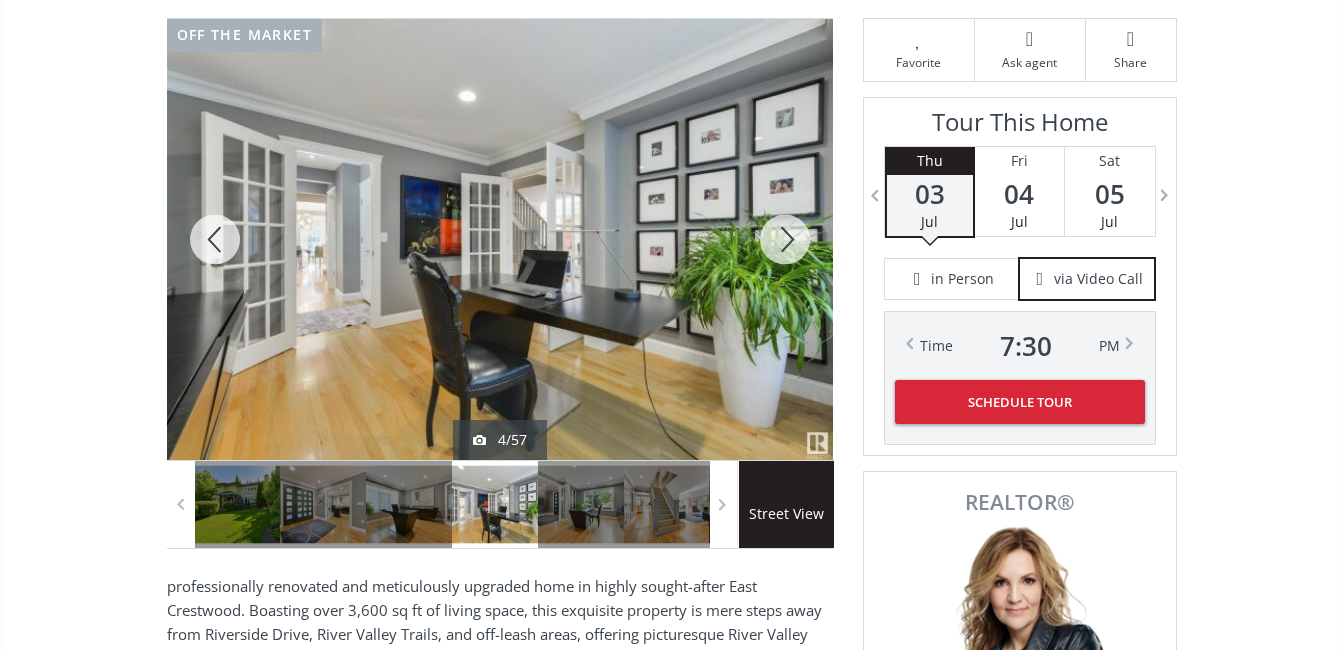 click at bounding box center (785, 239) 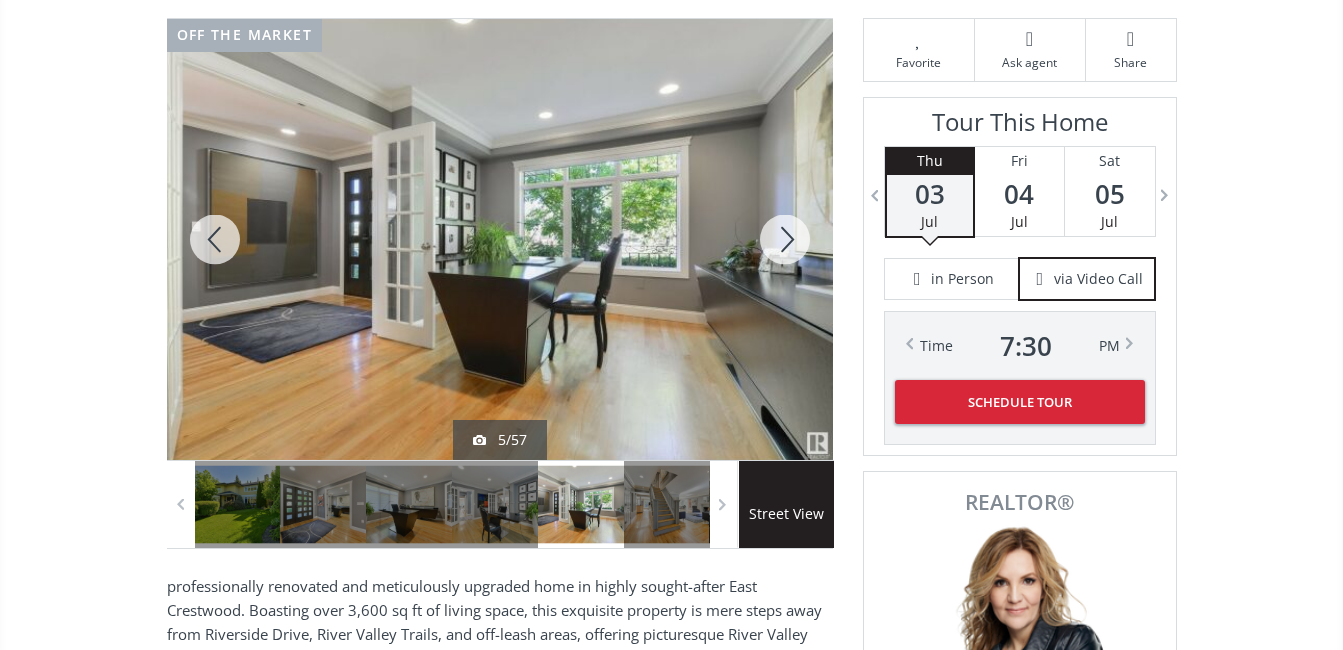 click at bounding box center (785, 239) 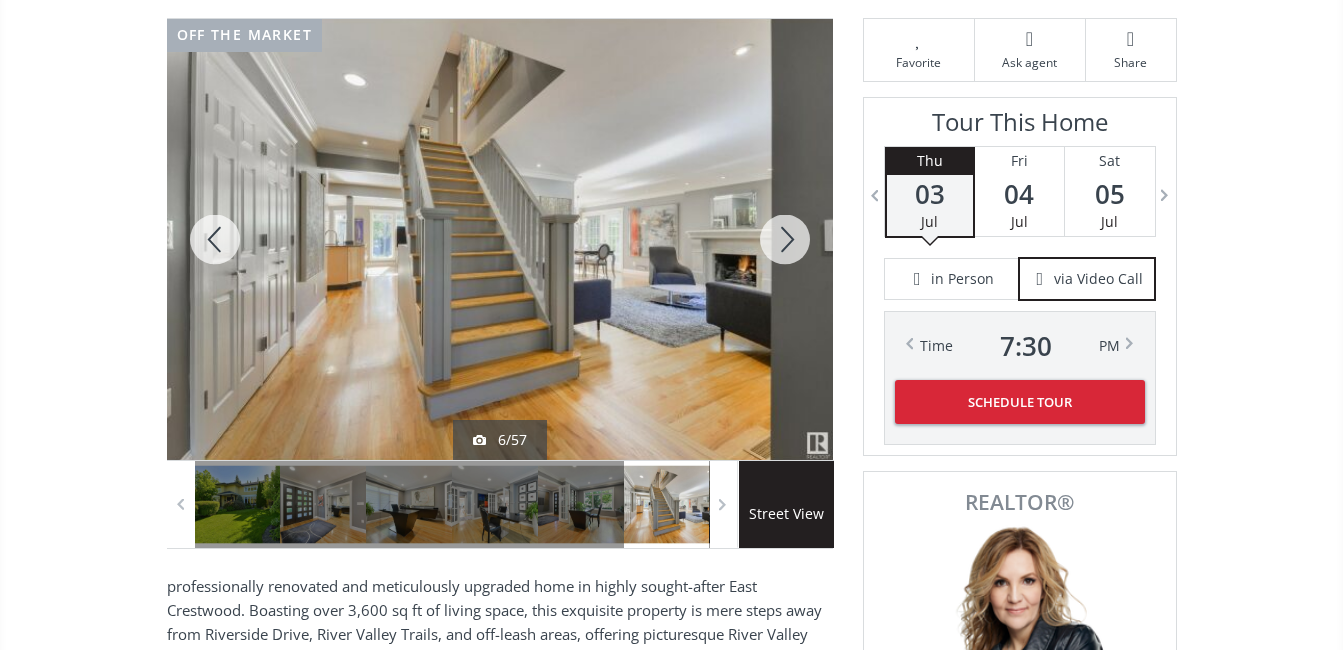 click at bounding box center (785, 239) 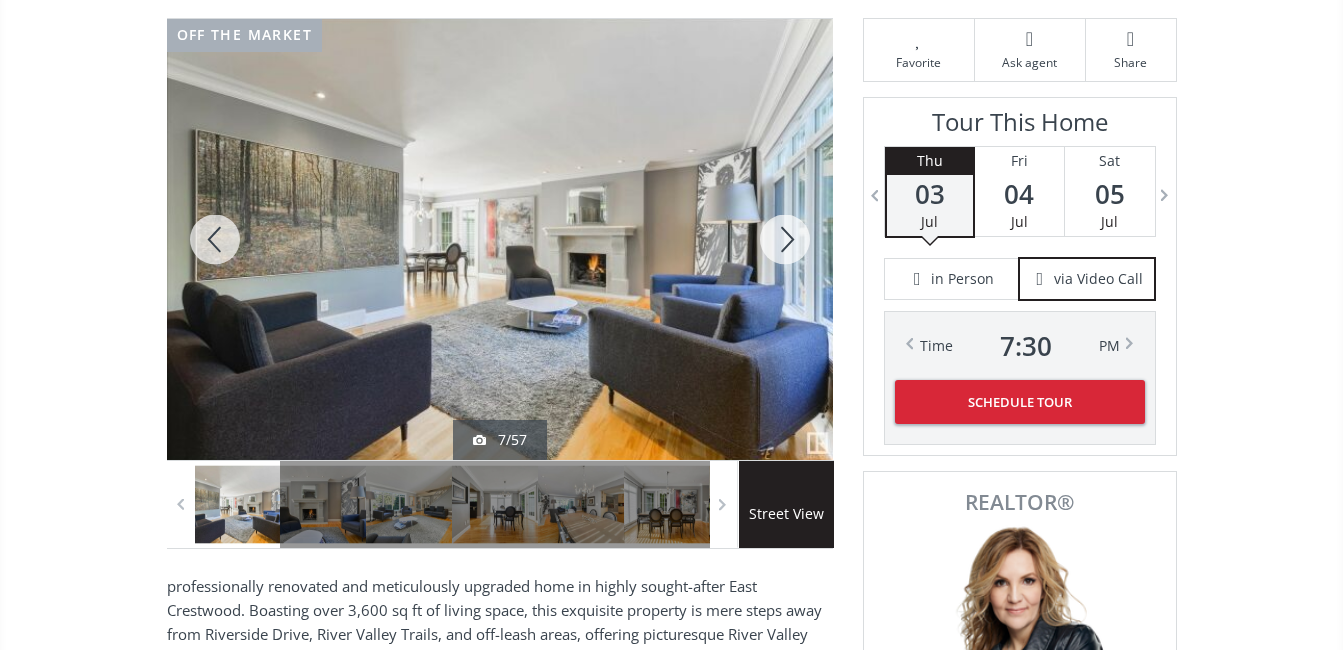 click at bounding box center [785, 239] 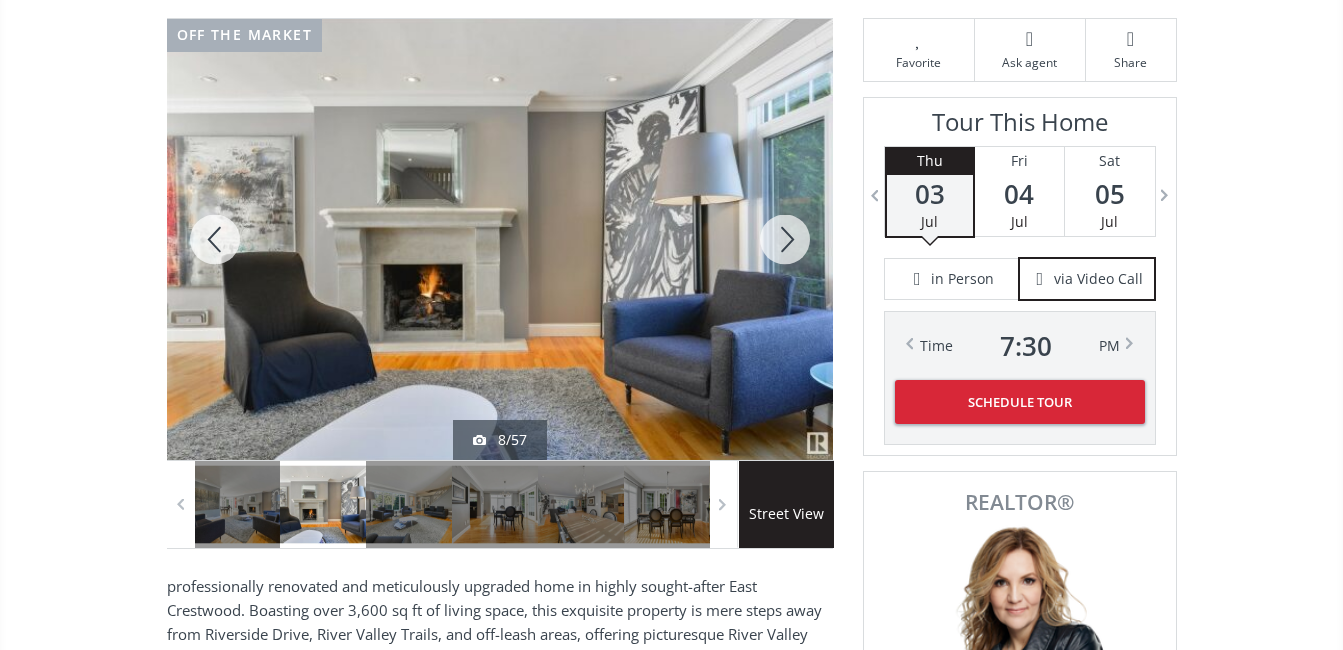 click at bounding box center (785, 239) 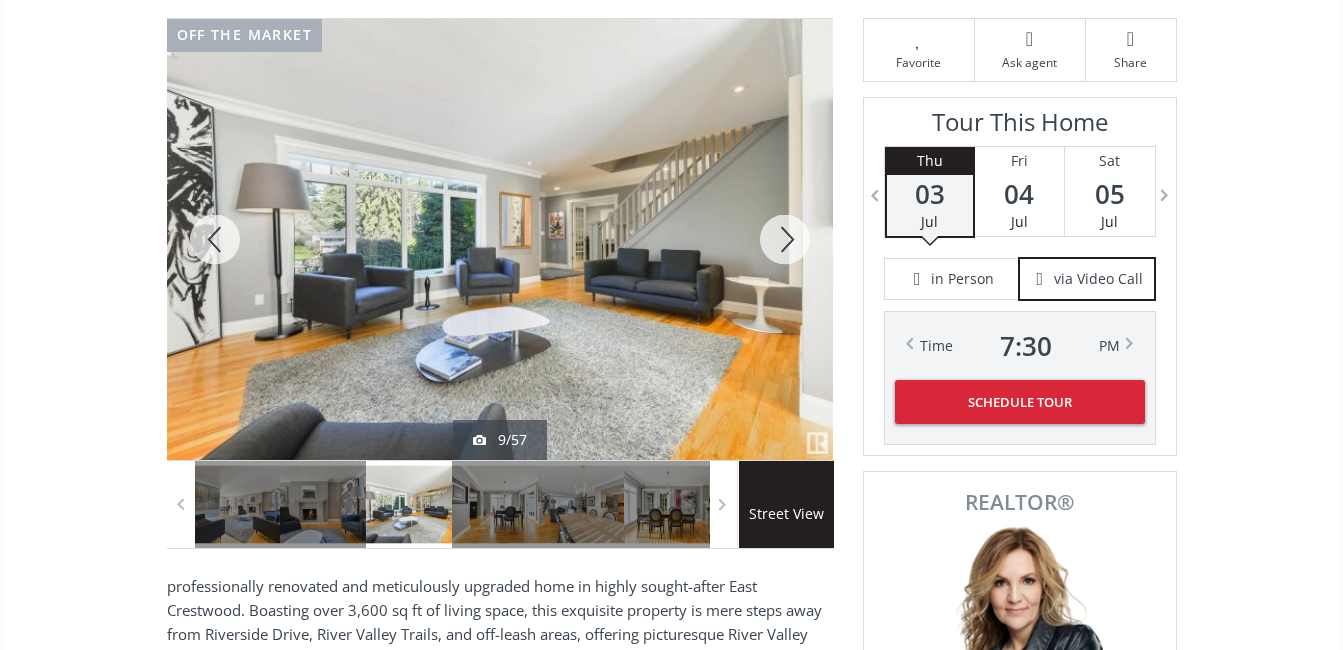click at bounding box center [785, 239] 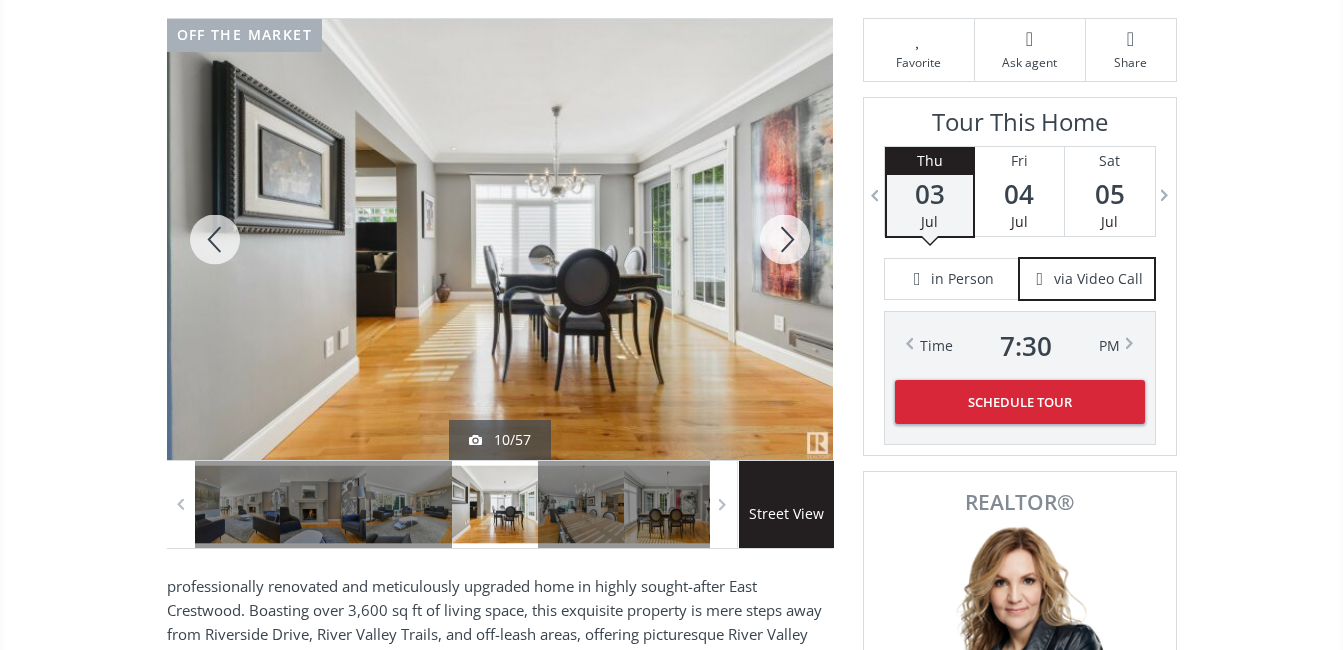 click at bounding box center [785, 239] 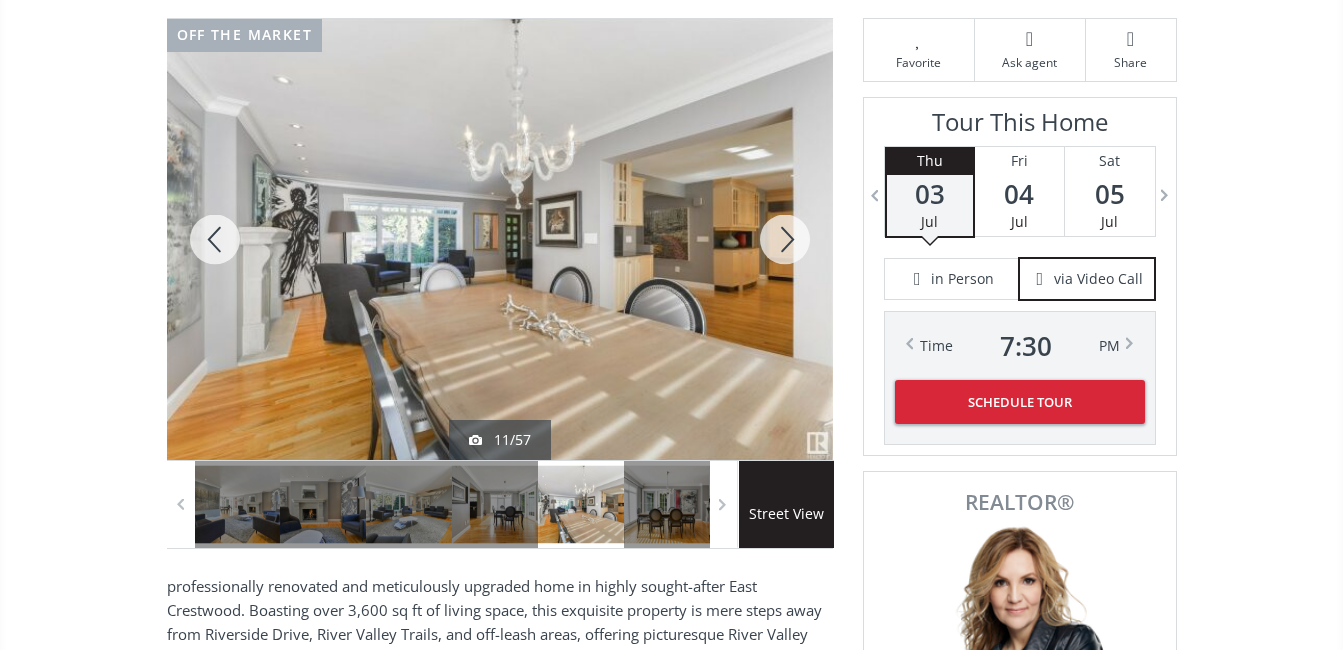 click at bounding box center (785, 239) 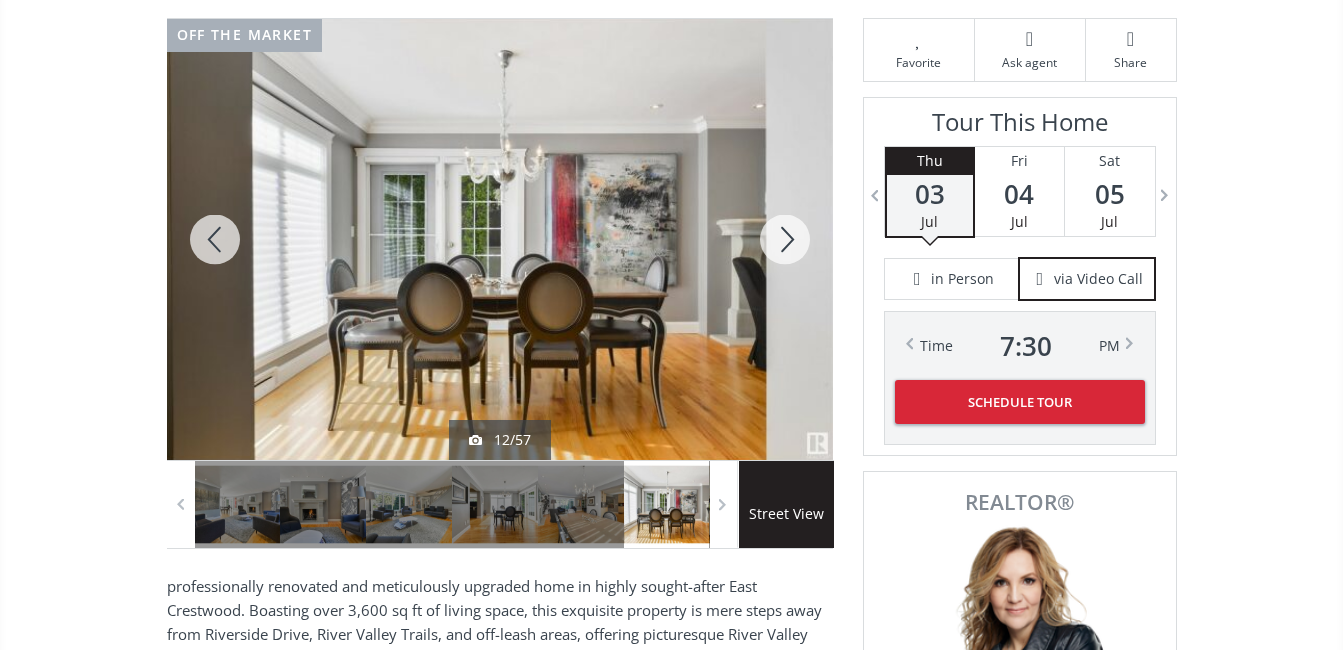 click at bounding box center [785, 239] 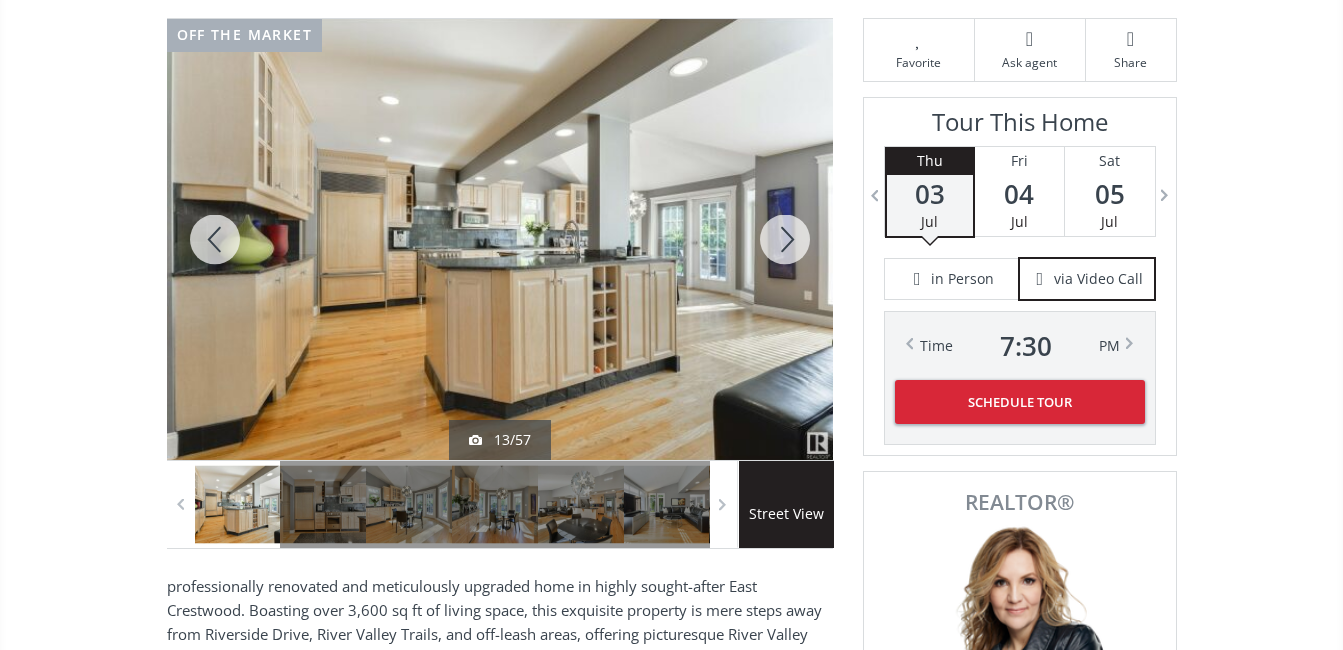 click at bounding box center (785, 239) 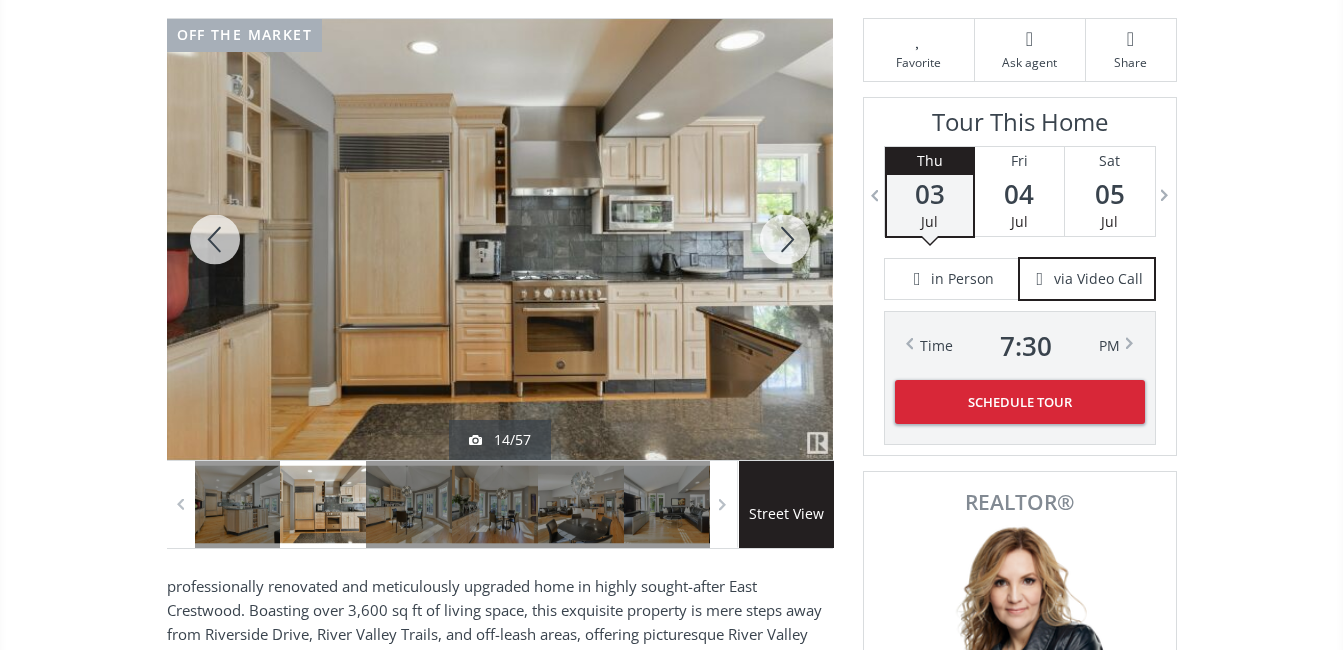 click at bounding box center (785, 239) 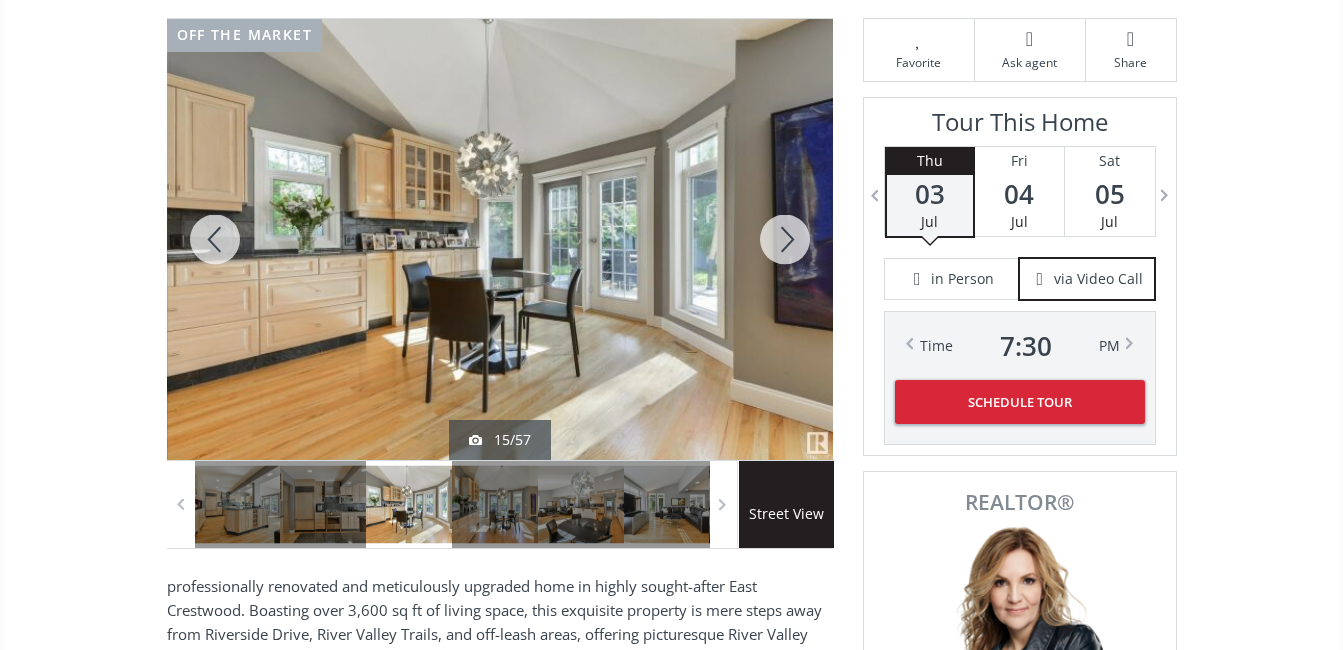 click at bounding box center (785, 239) 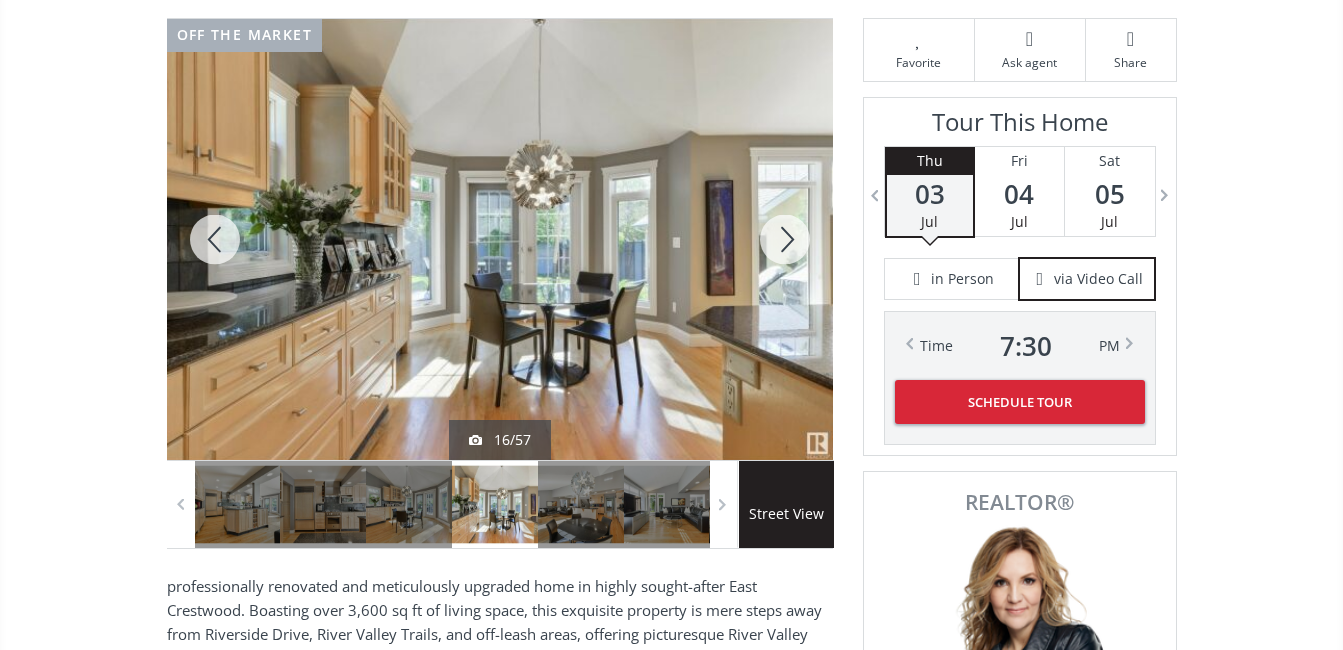 click at bounding box center [785, 239] 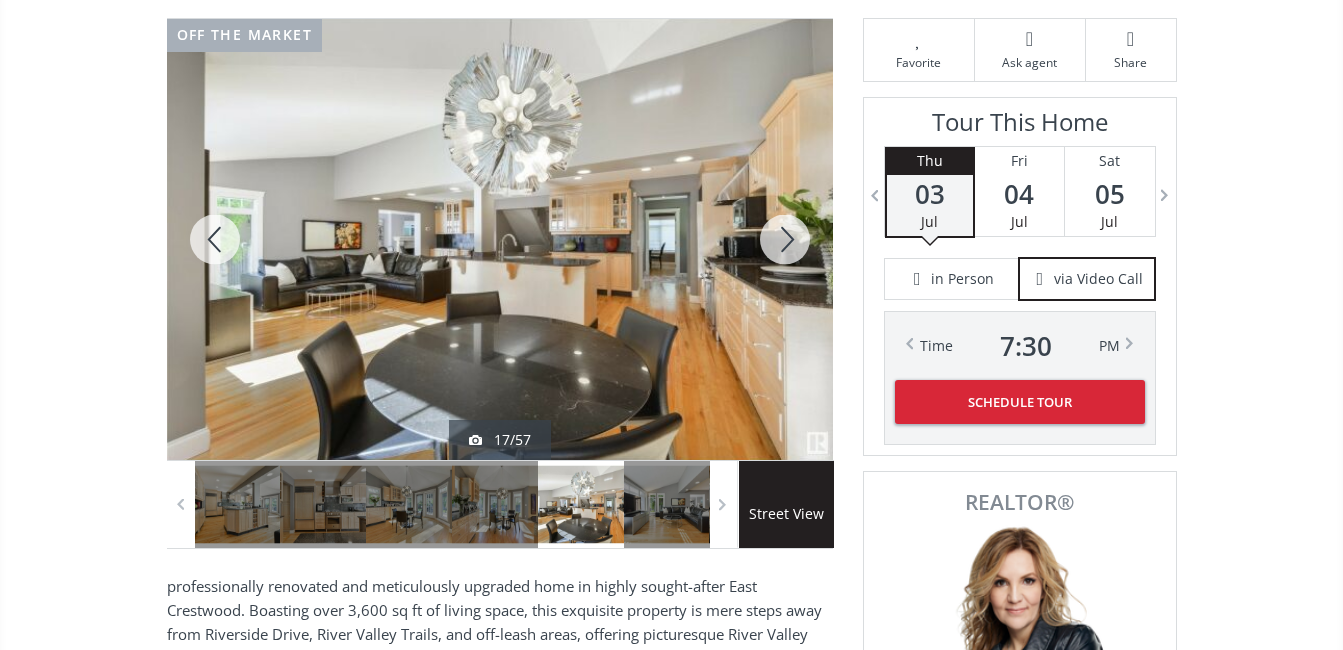 click at bounding box center [785, 239] 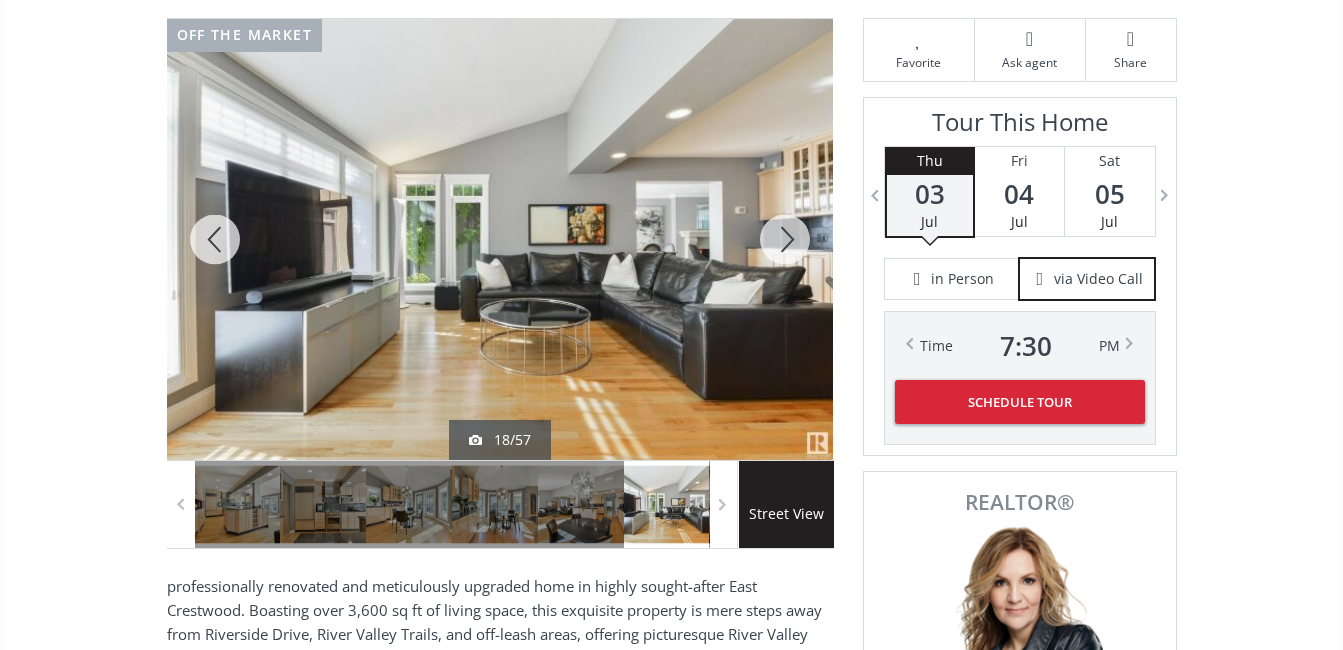 click at bounding box center [785, 239] 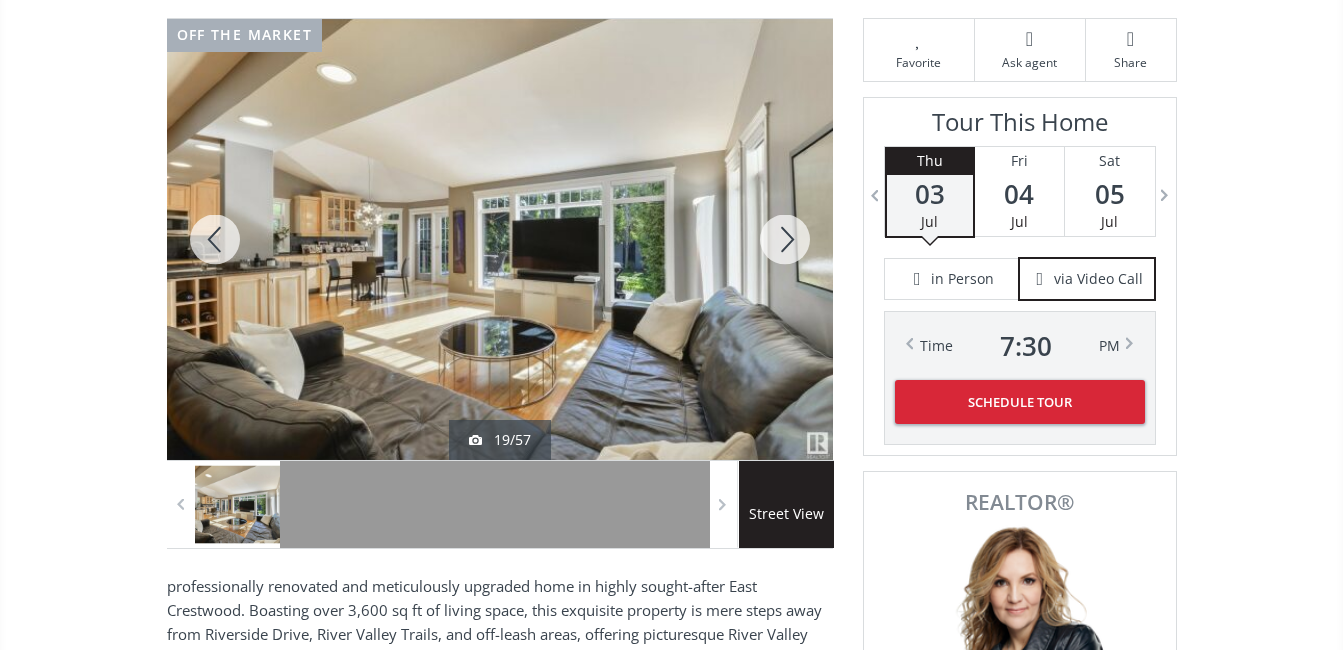 click at bounding box center [785, 239] 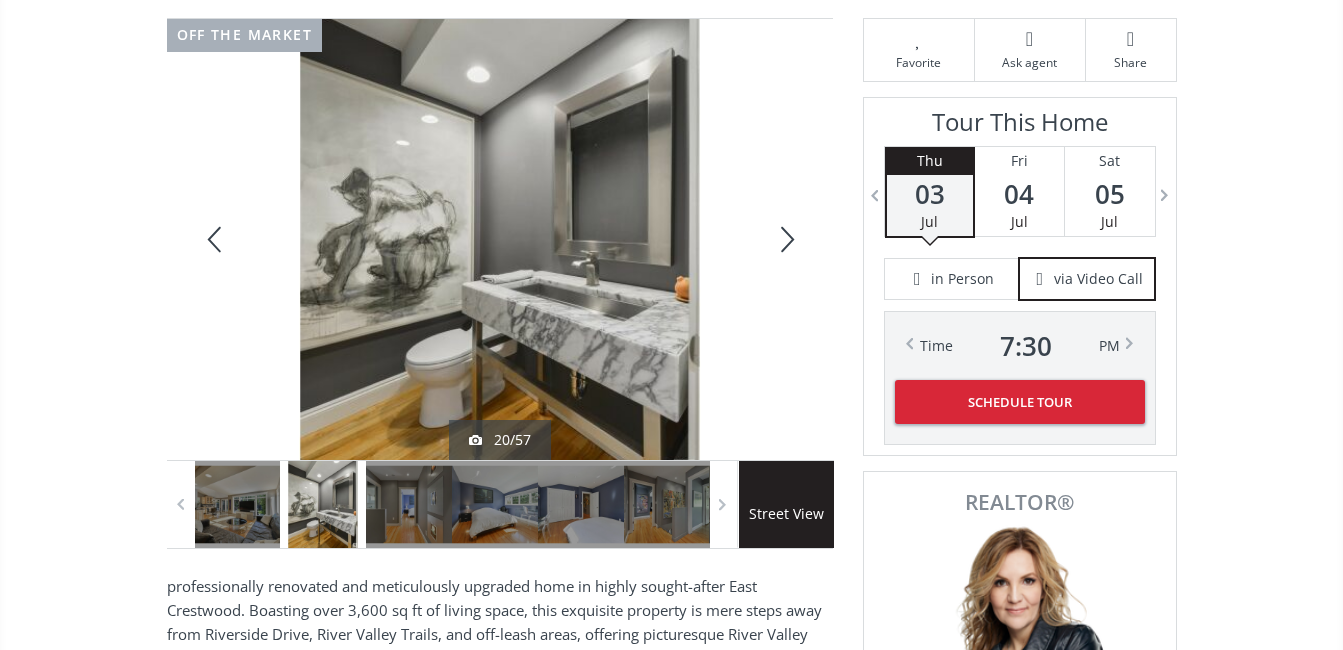 click at bounding box center [785, 239] 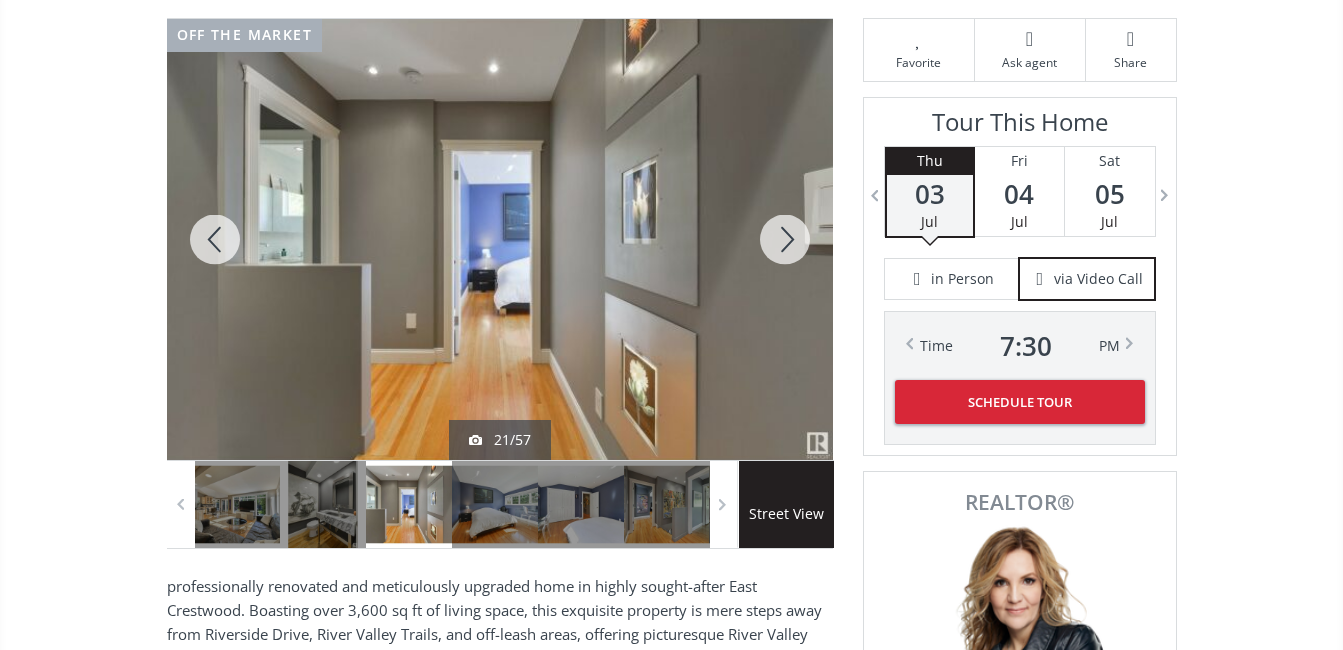 click at bounding box center (785, 239) 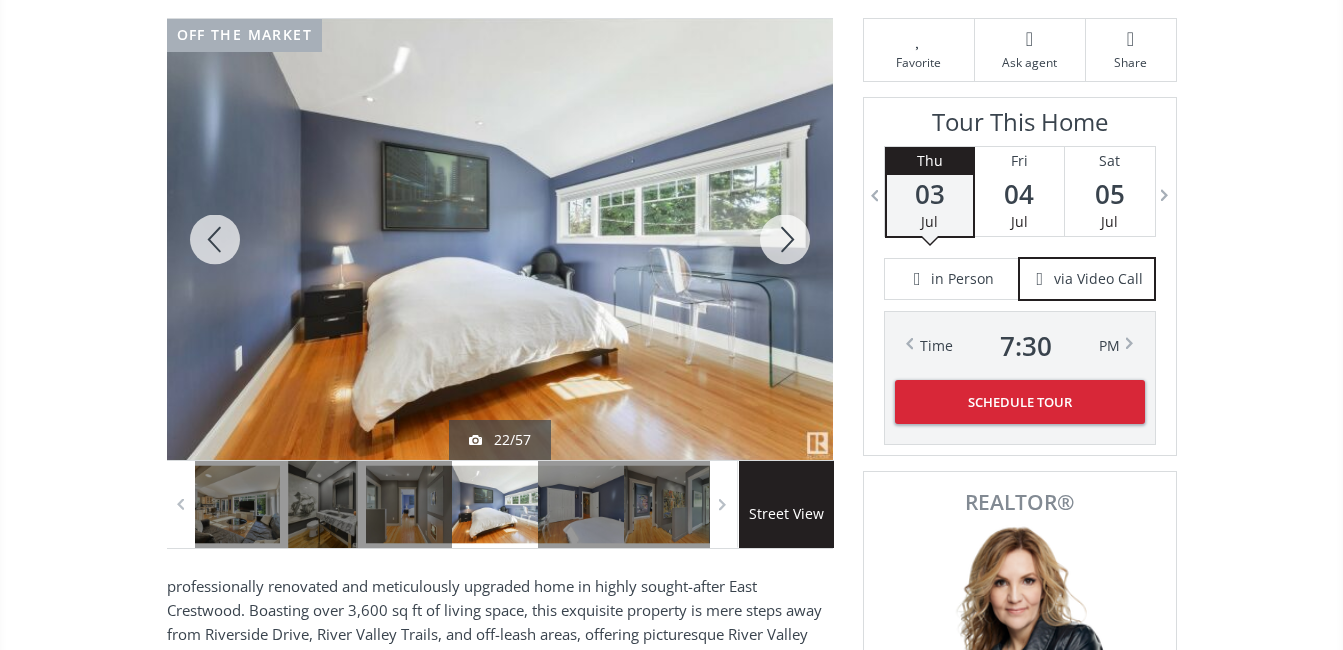 click at bounding box center (785, 239) 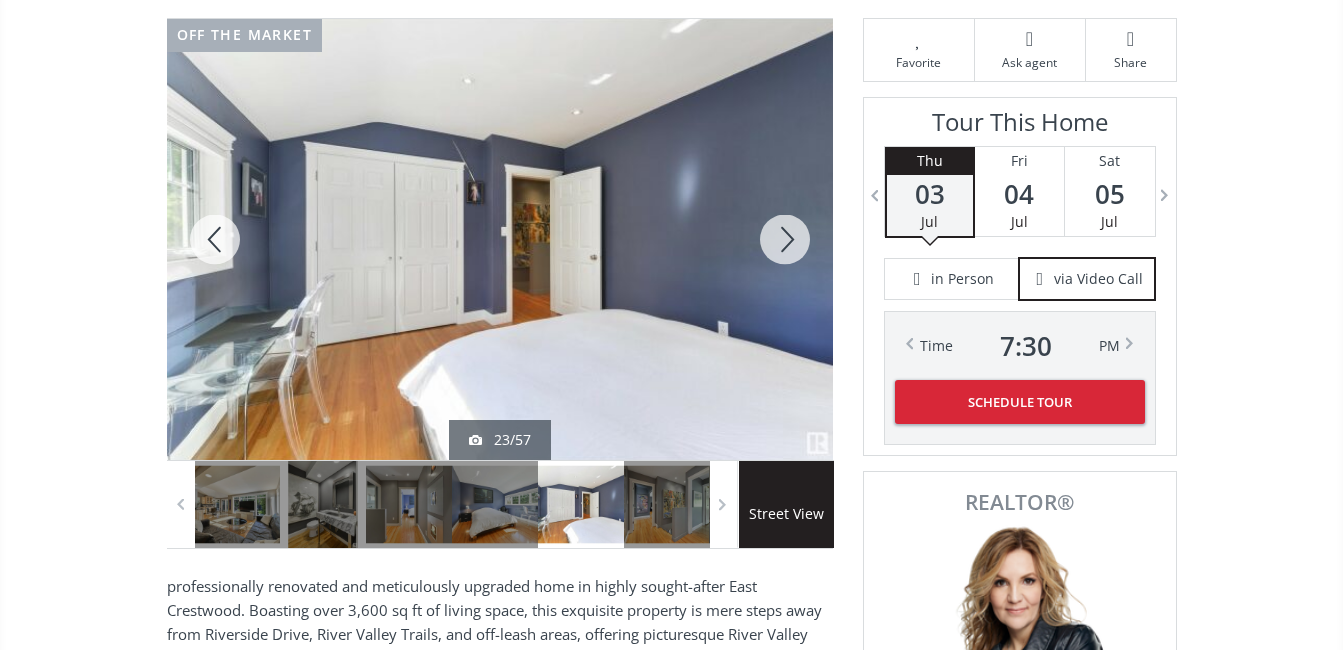 click at bounding box center (785, 239) 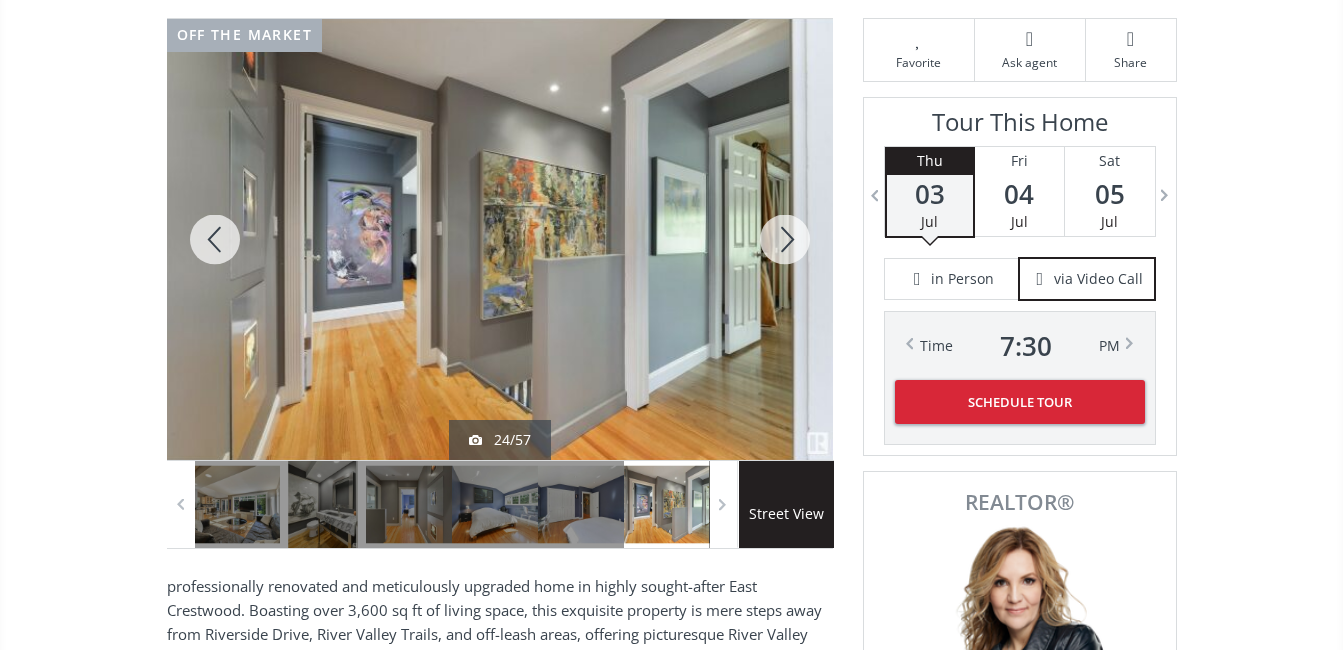 click at bounding box center [785, 239] 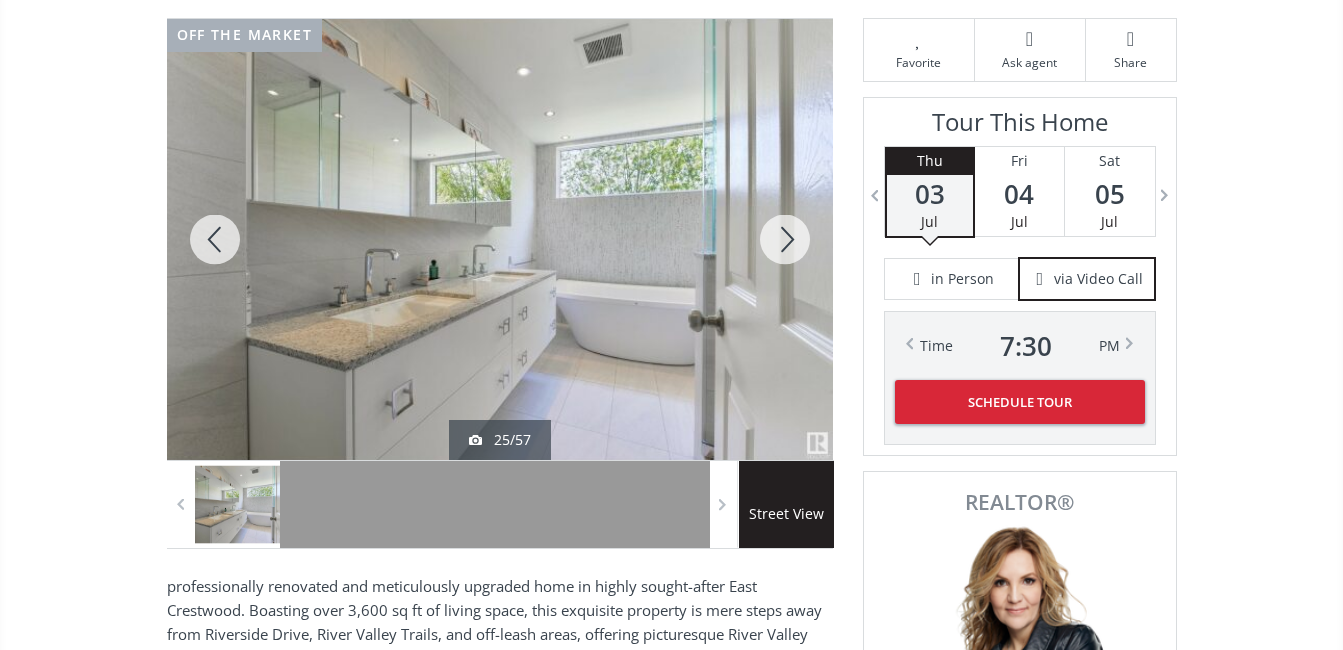click at bounding box center (785, 239) 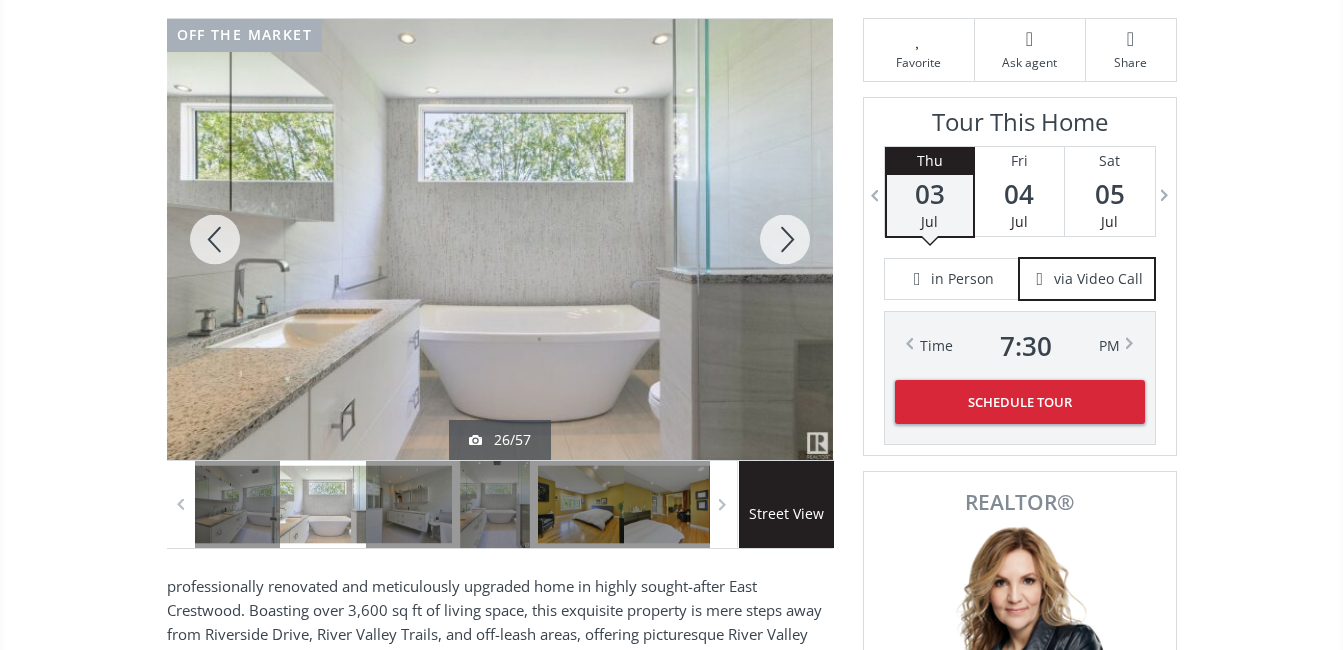 click at bounding box center [785, 239] 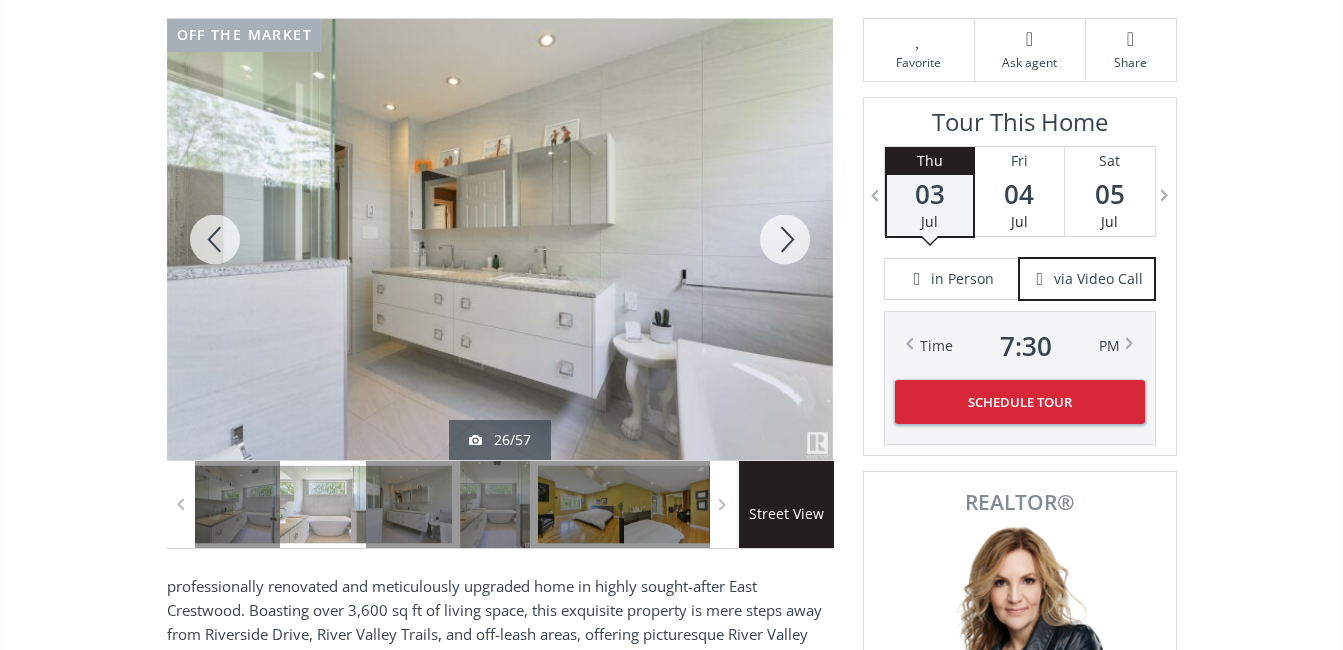 click at bounding box center (785, 239) 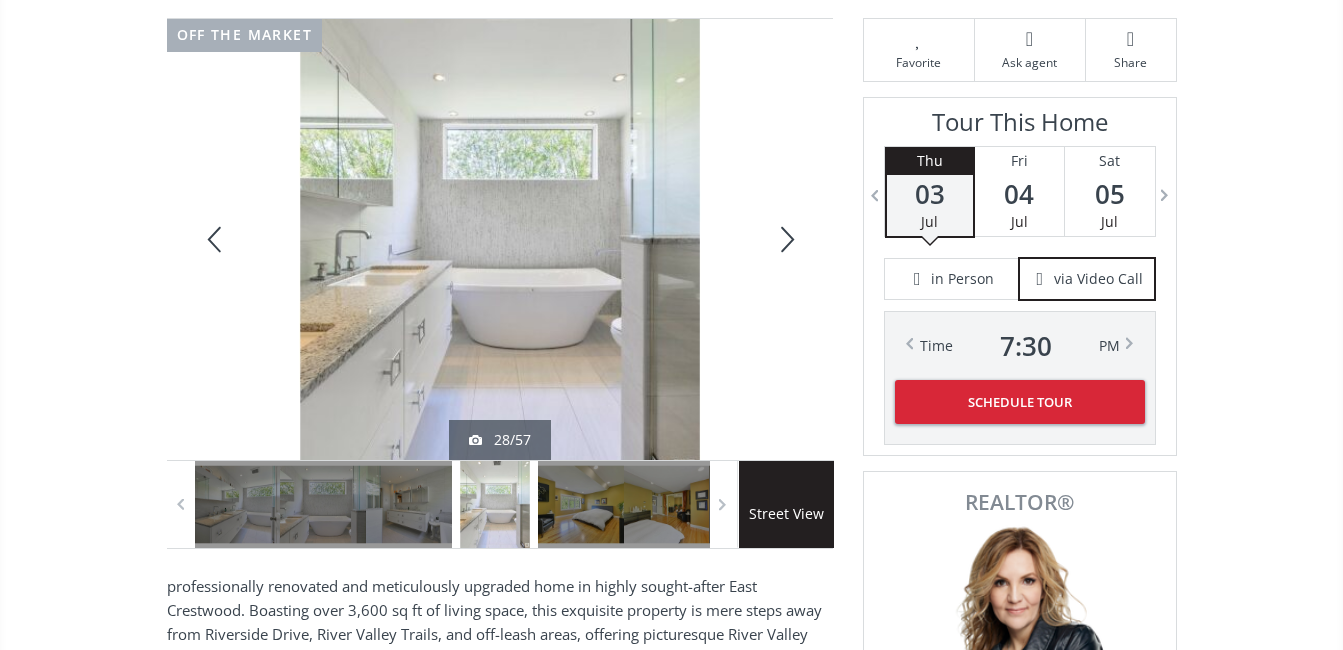 click at bounding box center [785, 239] 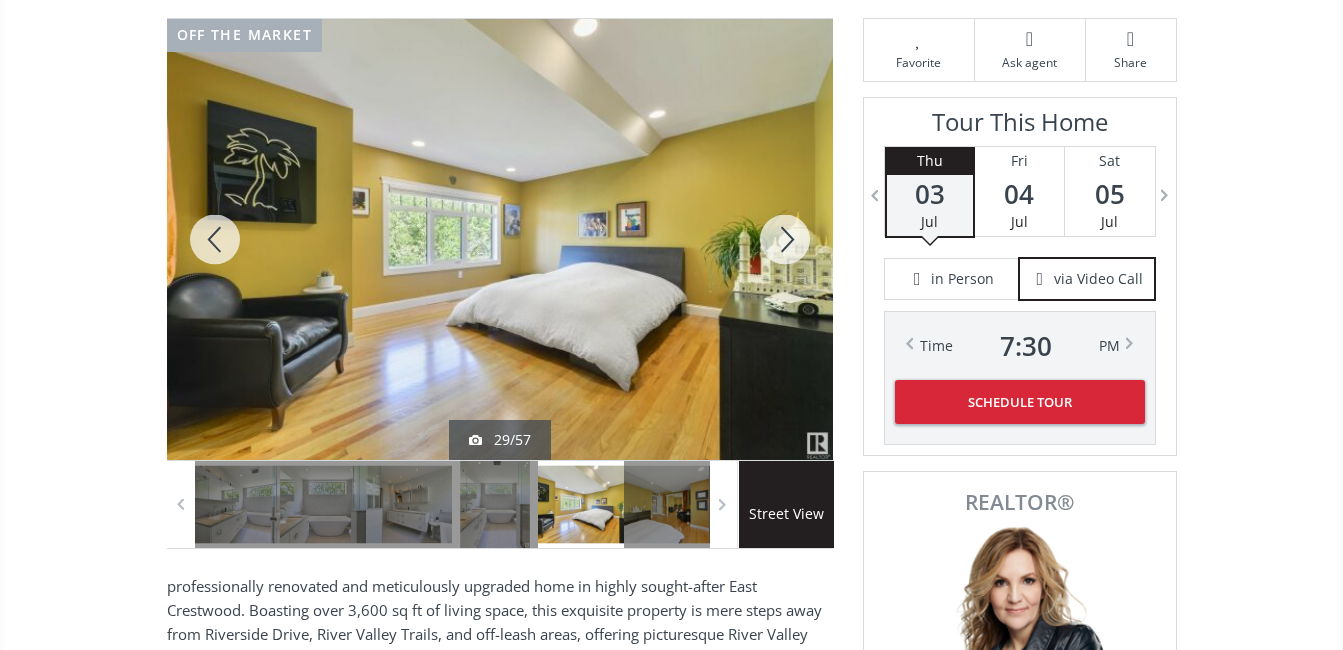 click at bounding box center [785, 239] 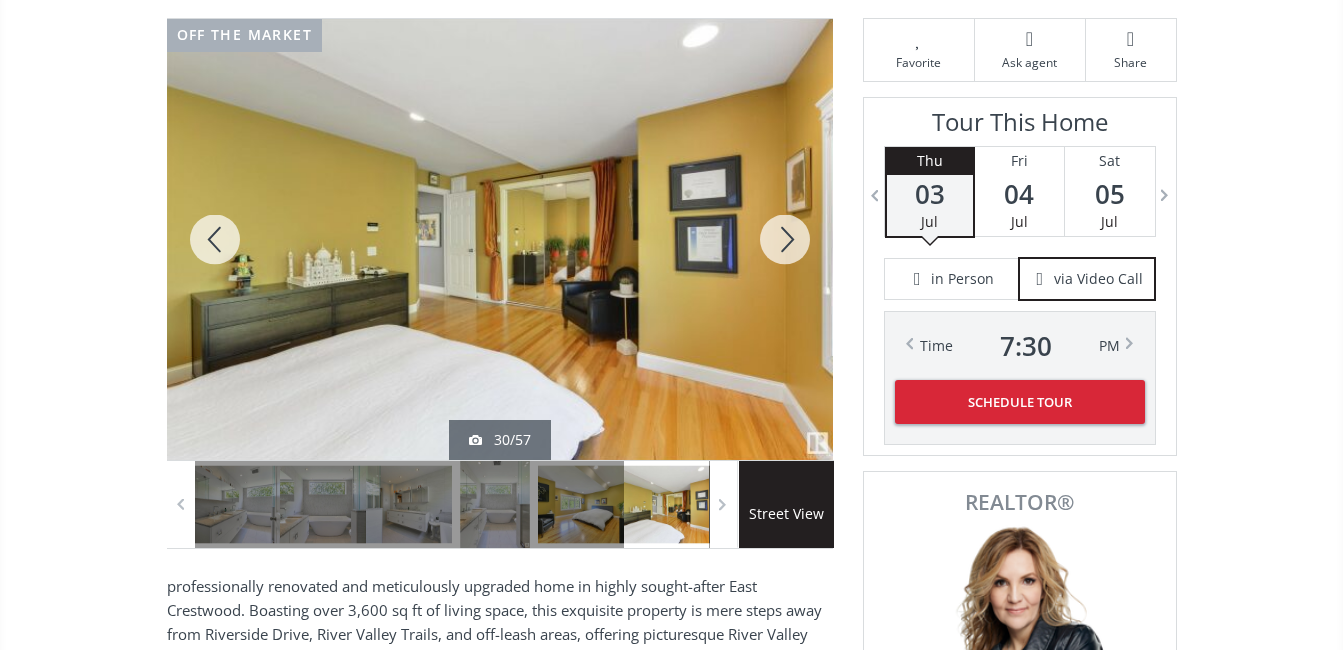 click at bounding box center [785, 239] 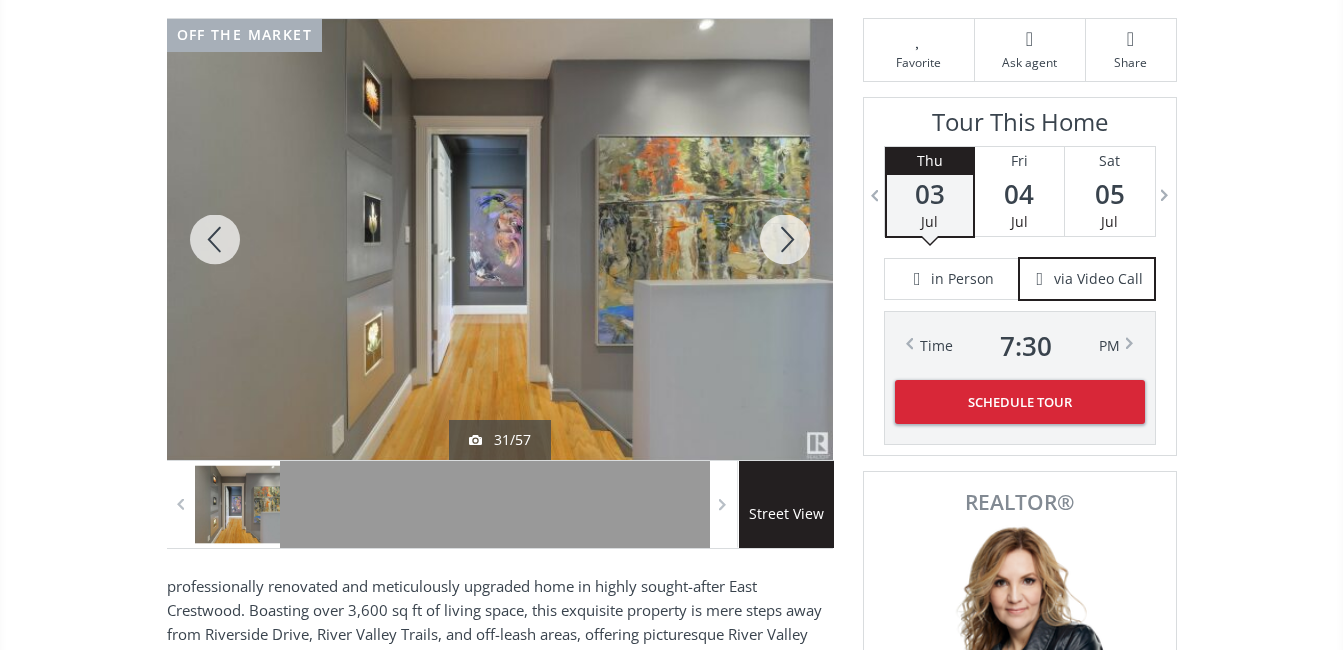 click at bounding box center [785, 239] 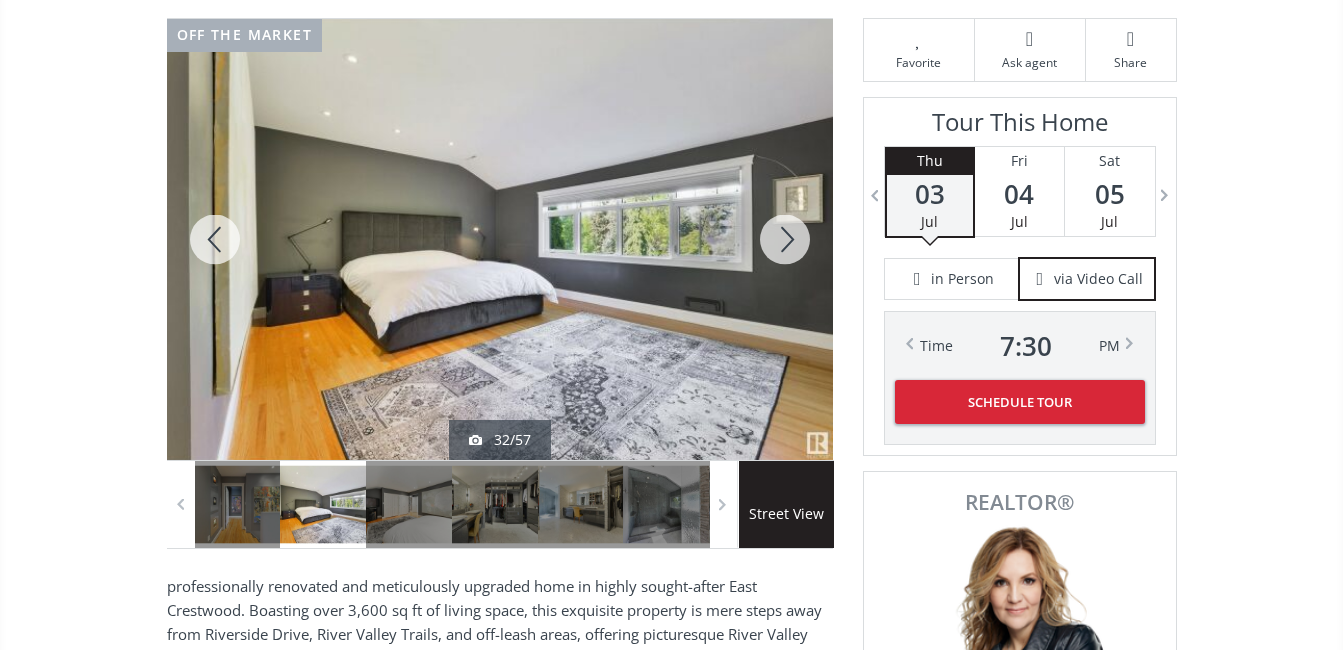 click at bounding box center (785, 239) 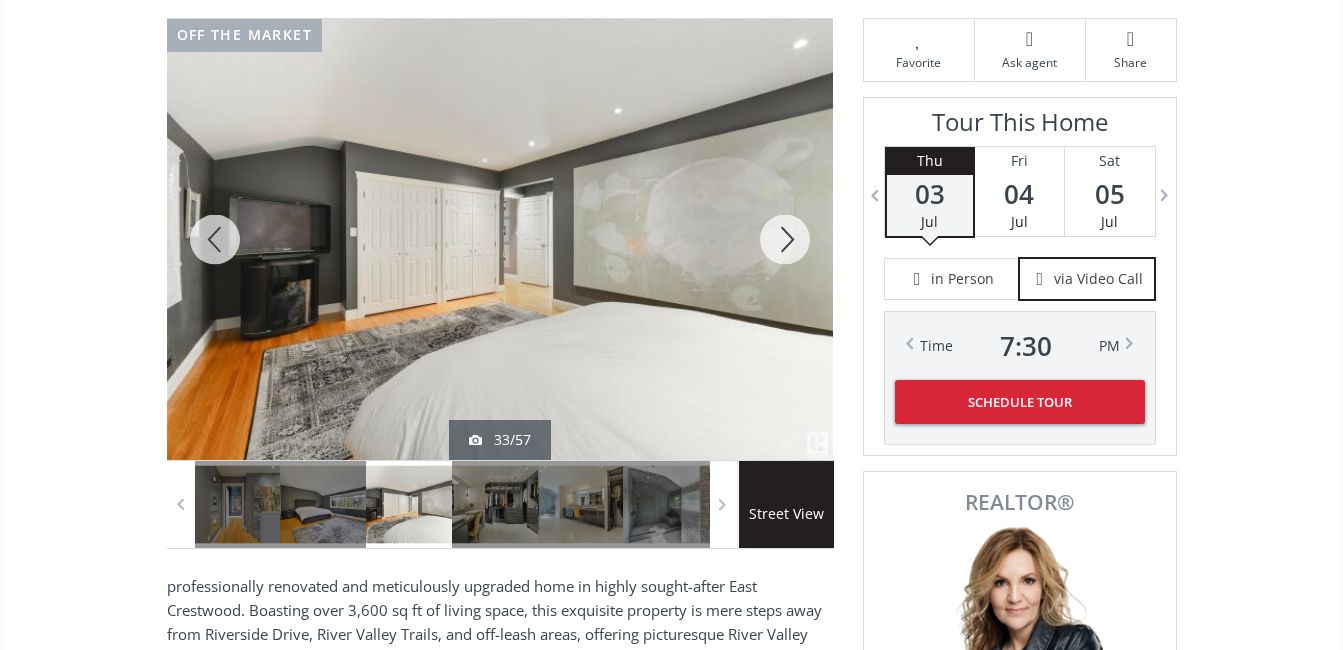 click at bounding box center (785, 239) 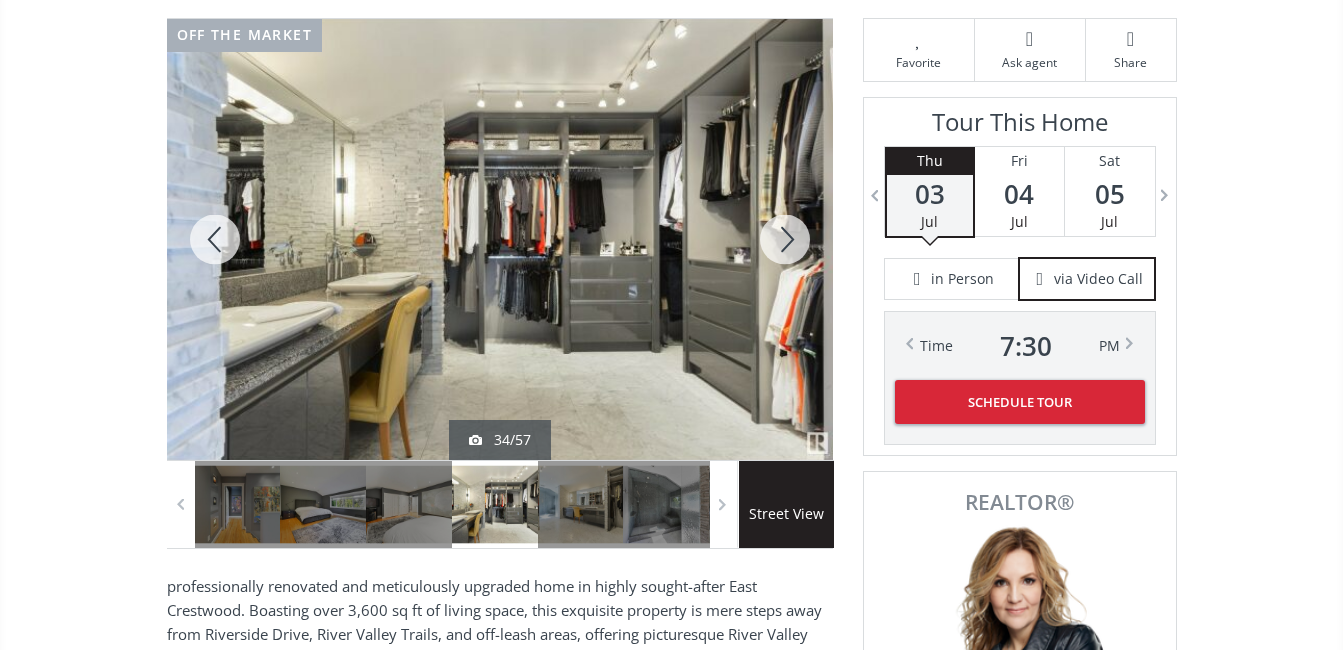 click at bounding box center [785, 239] 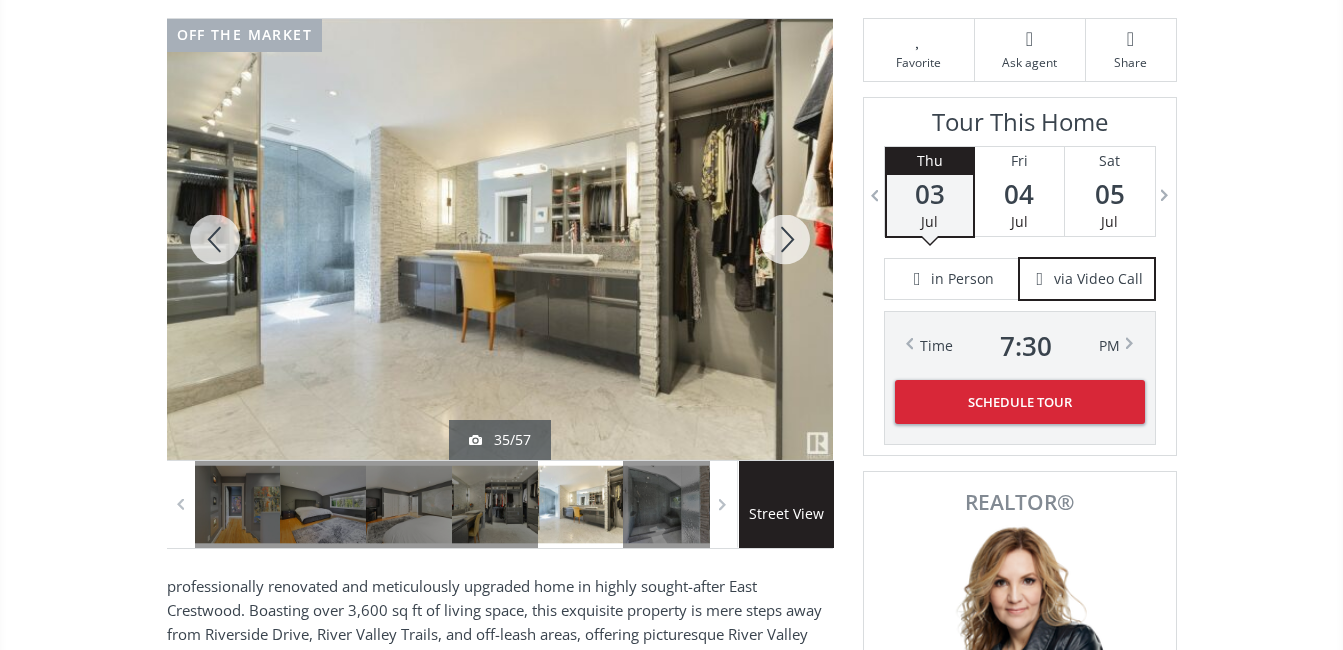 click at bounding box center (785, 239) 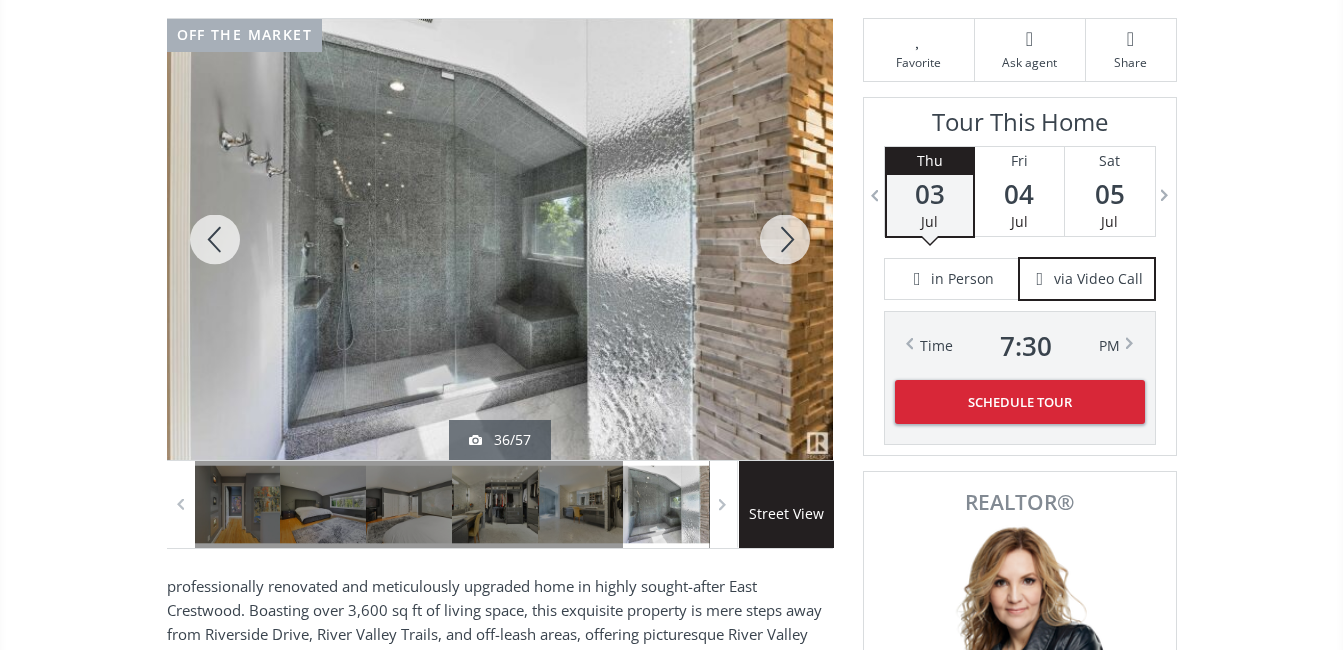 click at bounding box center [785, 239] 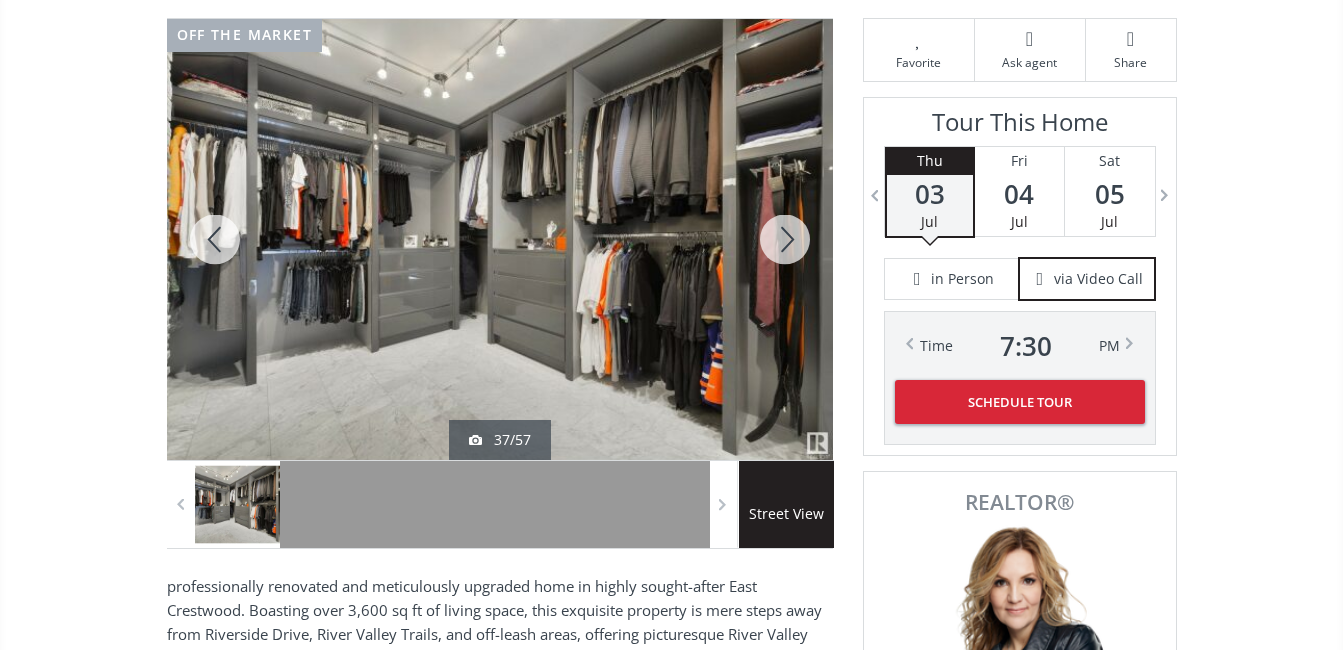 click at bounding box center (785, 239) 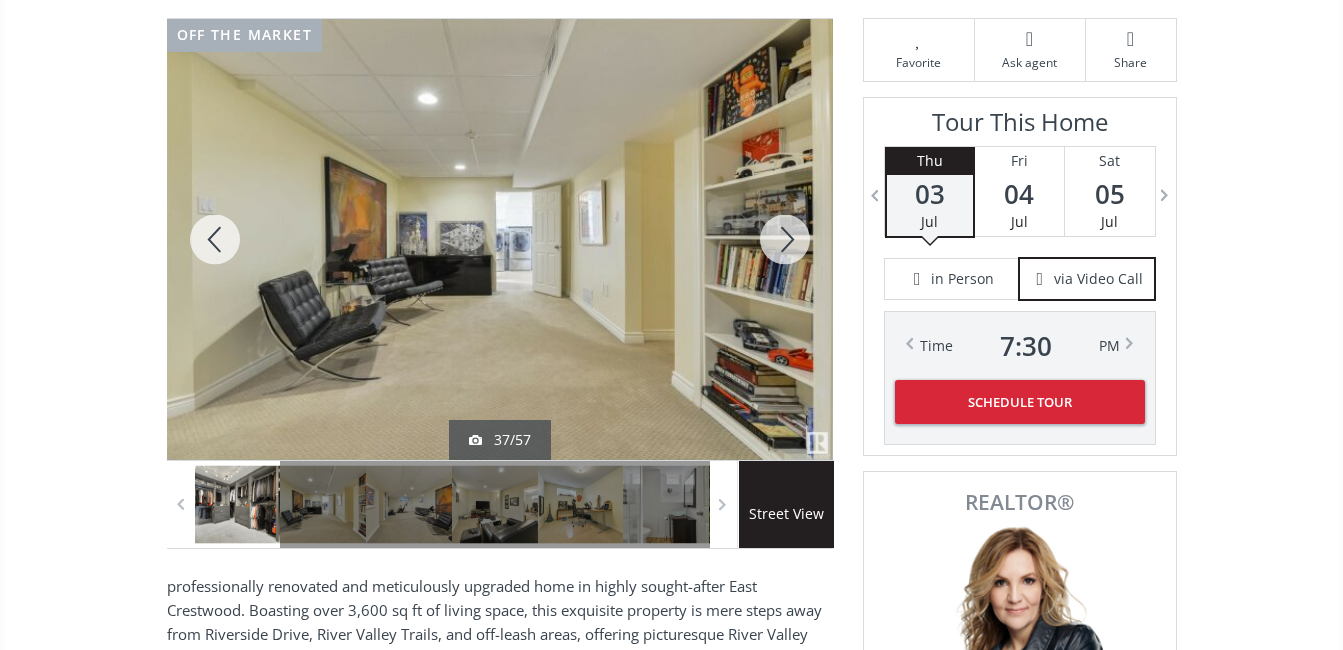 click at bounding box center [785, 239] 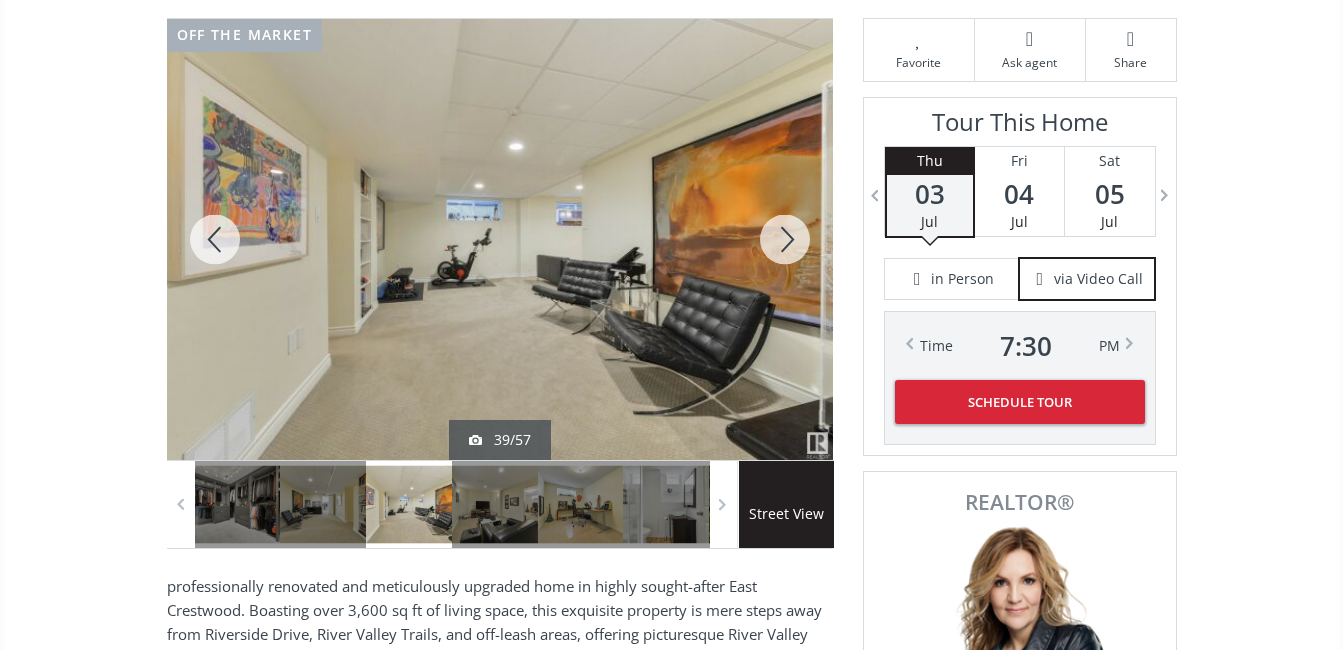 click at bounding box center [785, 239] 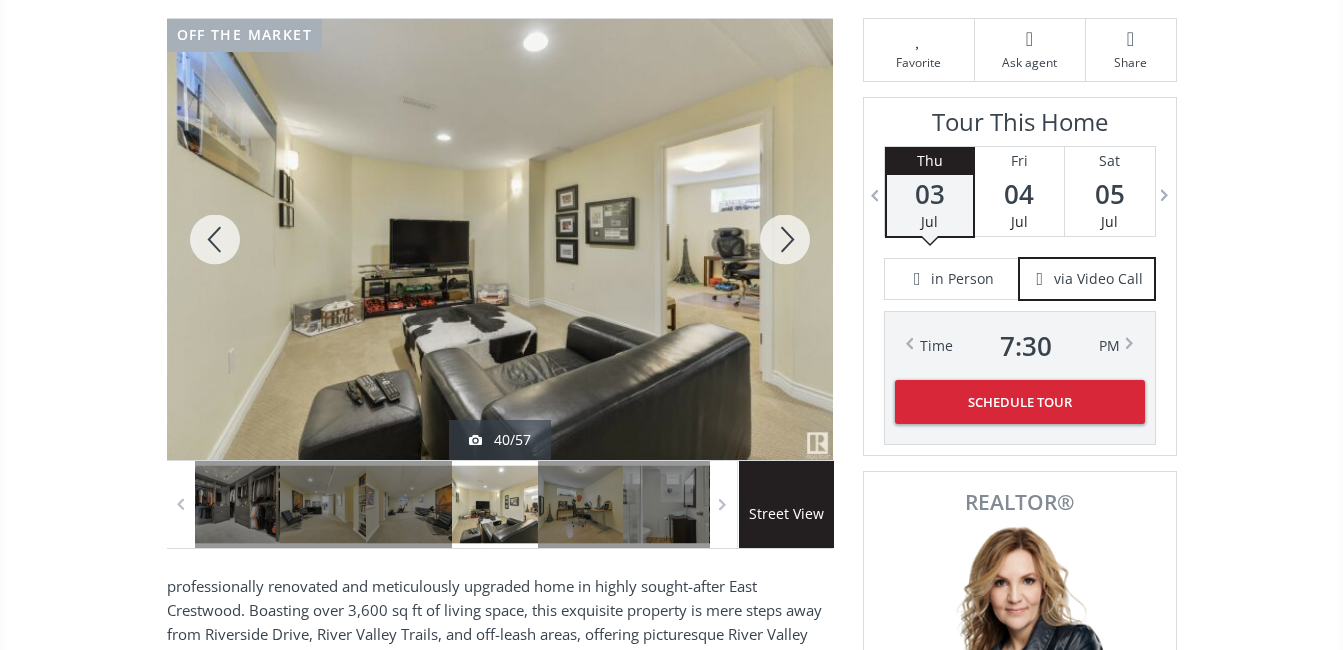 click at bounding box center (785, 239) 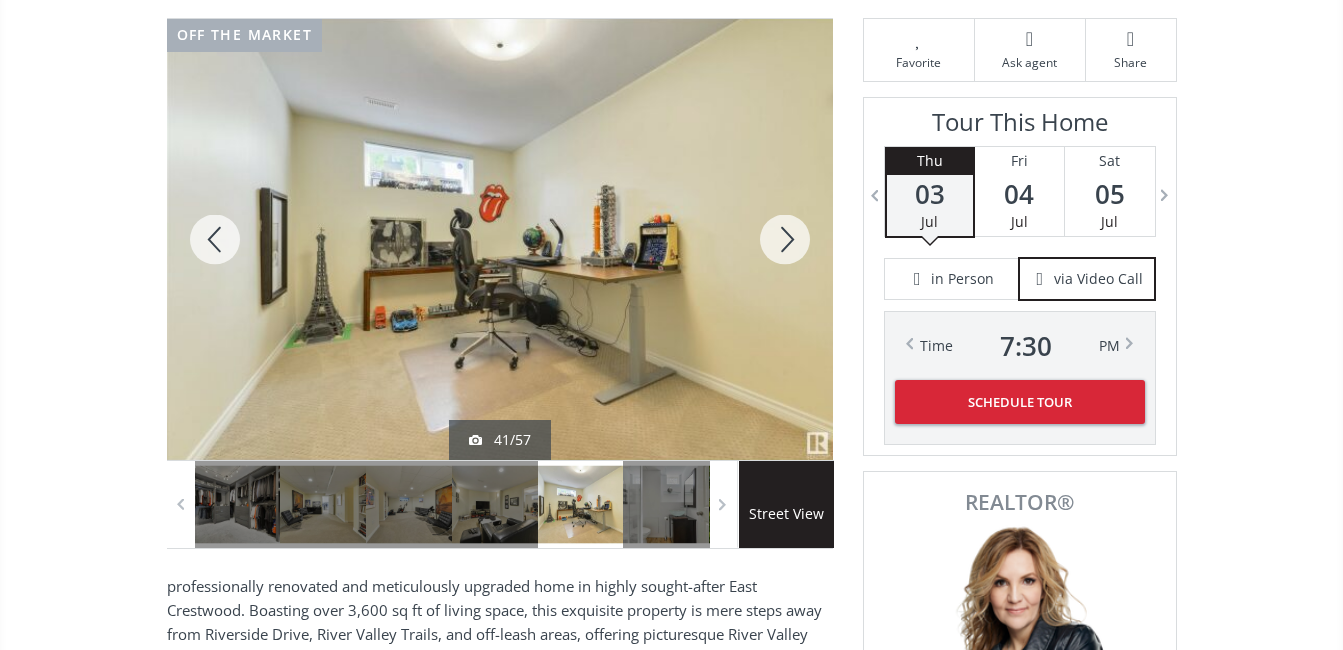click at bounding box center (785, 239) 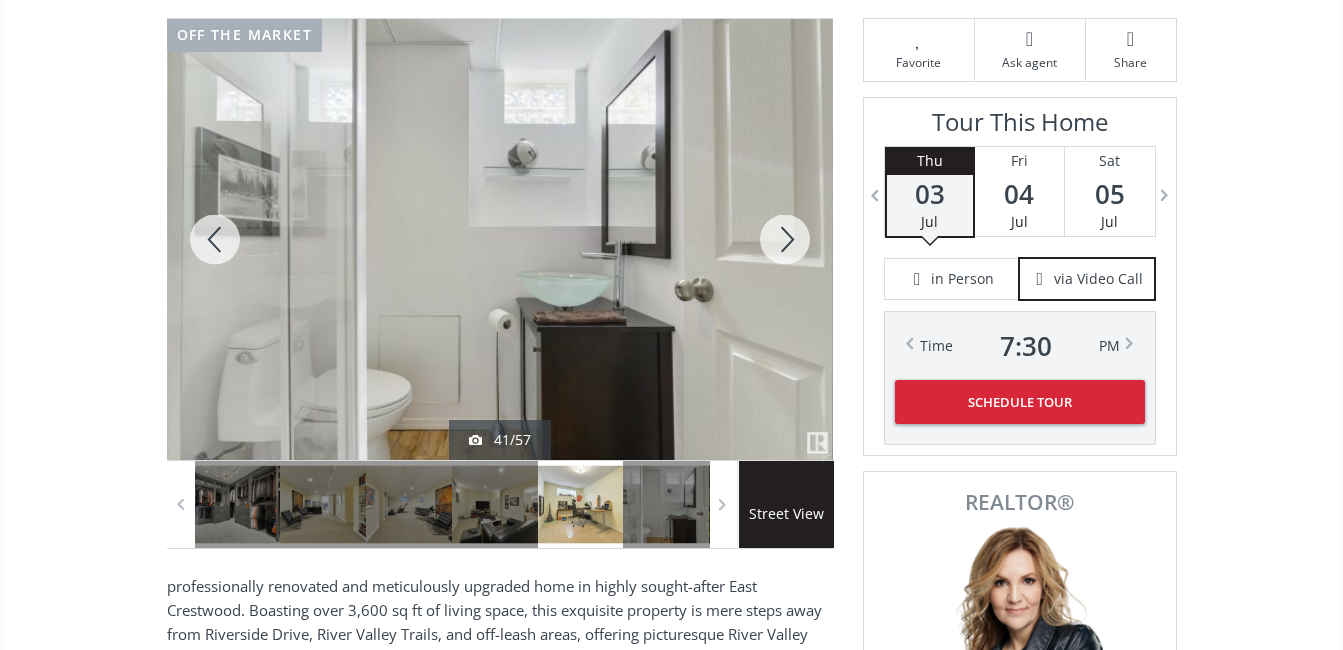 click at bounding box center [785, 239] 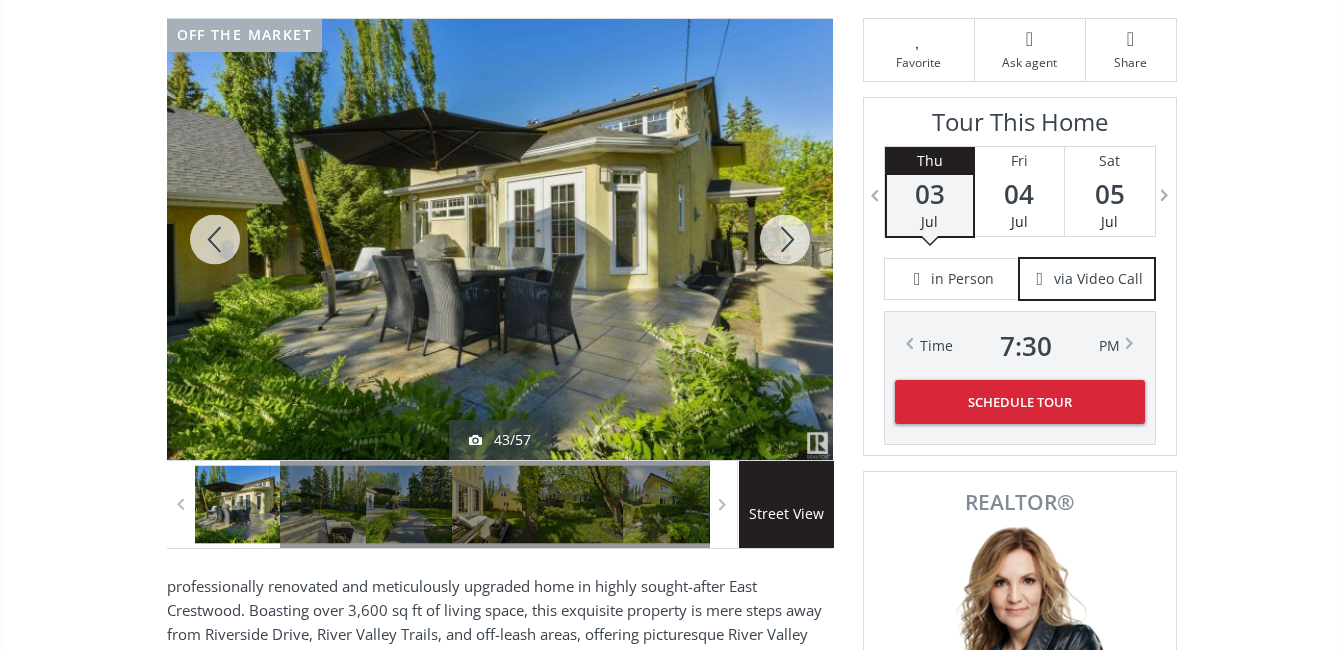 click at bounding box center (215, 239) 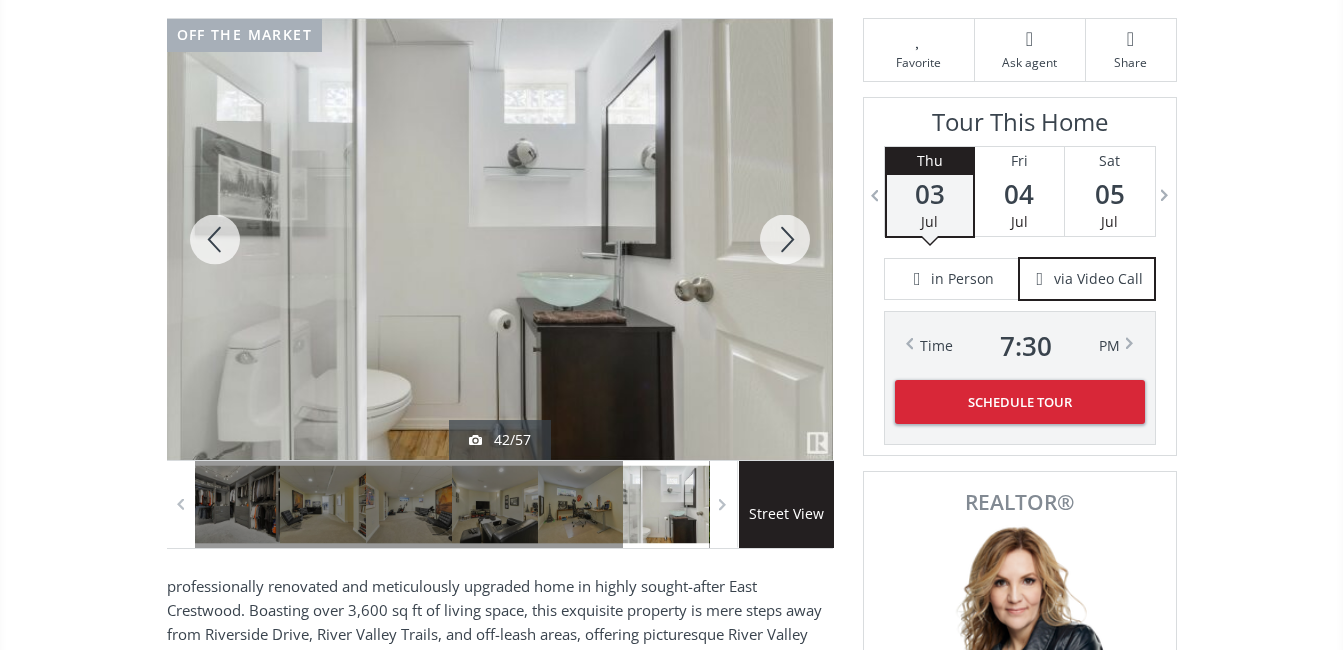 click at bounding box center [215, 239] 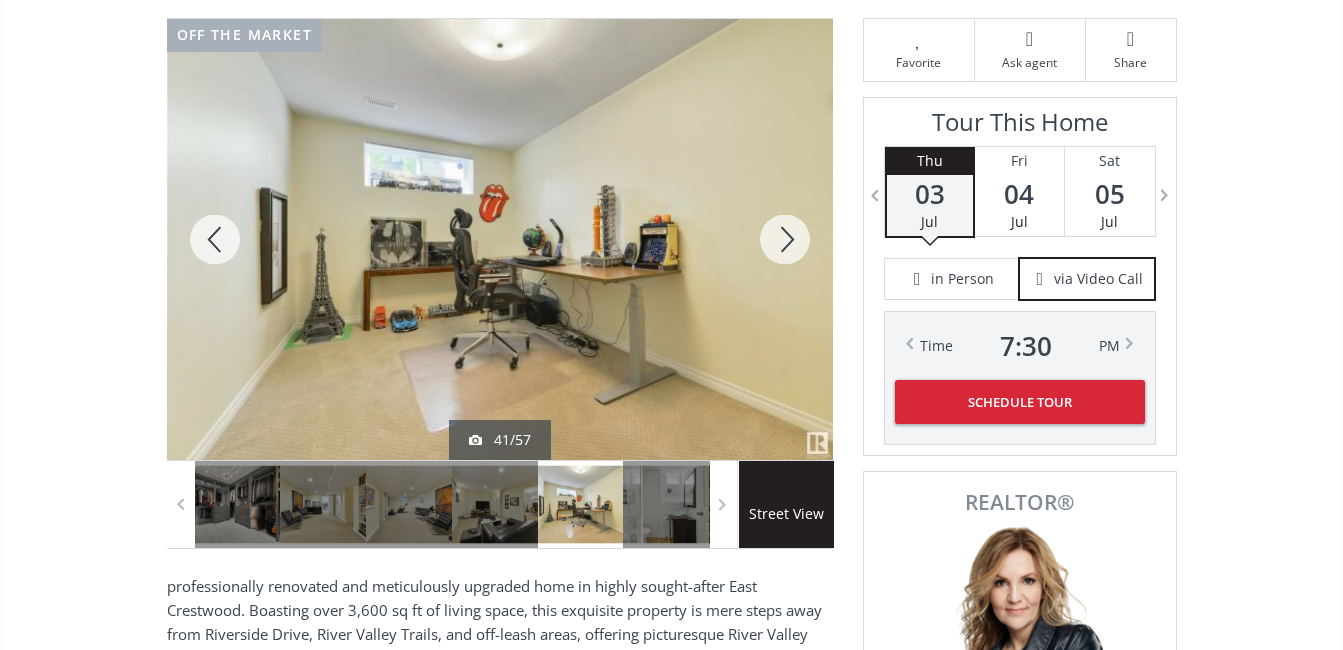 click at bounding box center (215, 239) 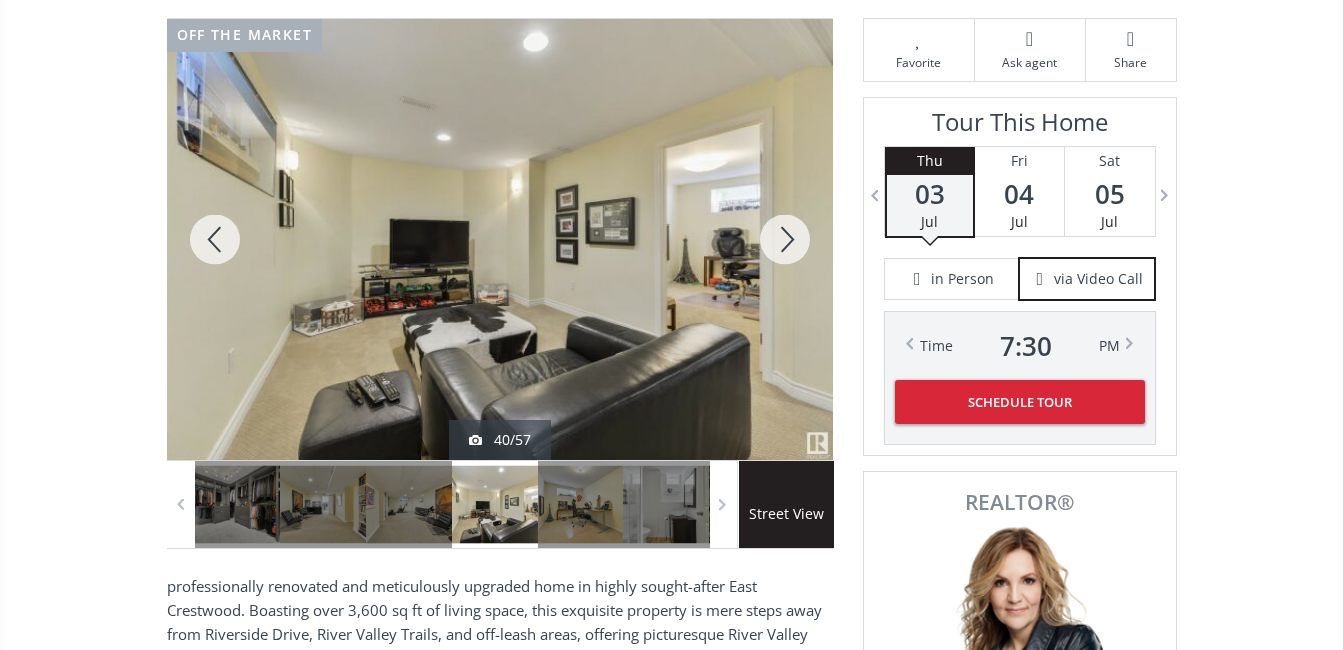 click at bounding box center [215, 239] 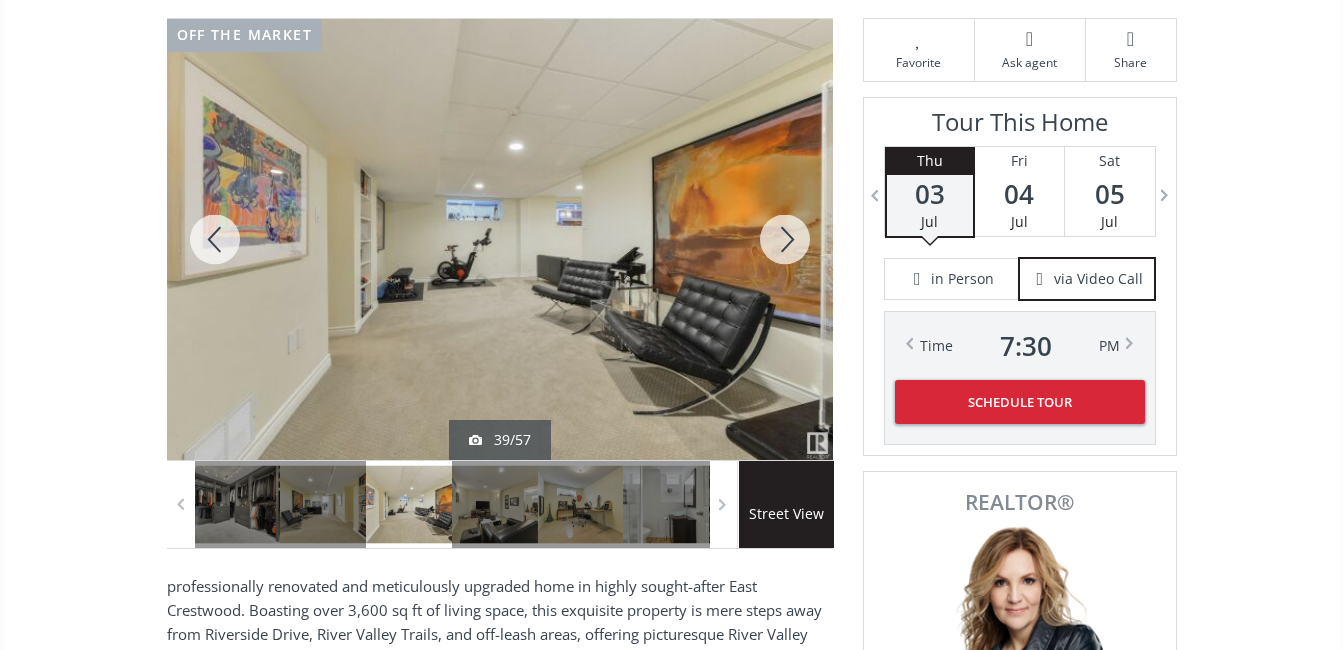 click at bounding box center [215, 239] 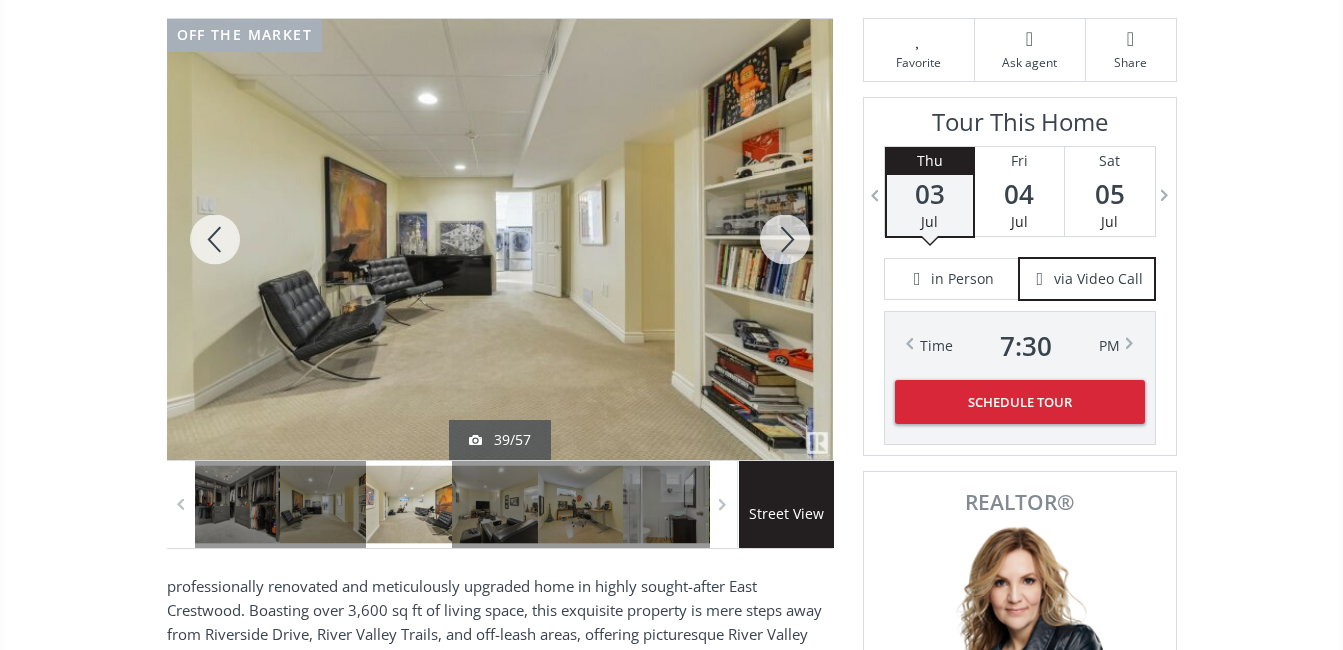 click at bounding box center [215, 239] 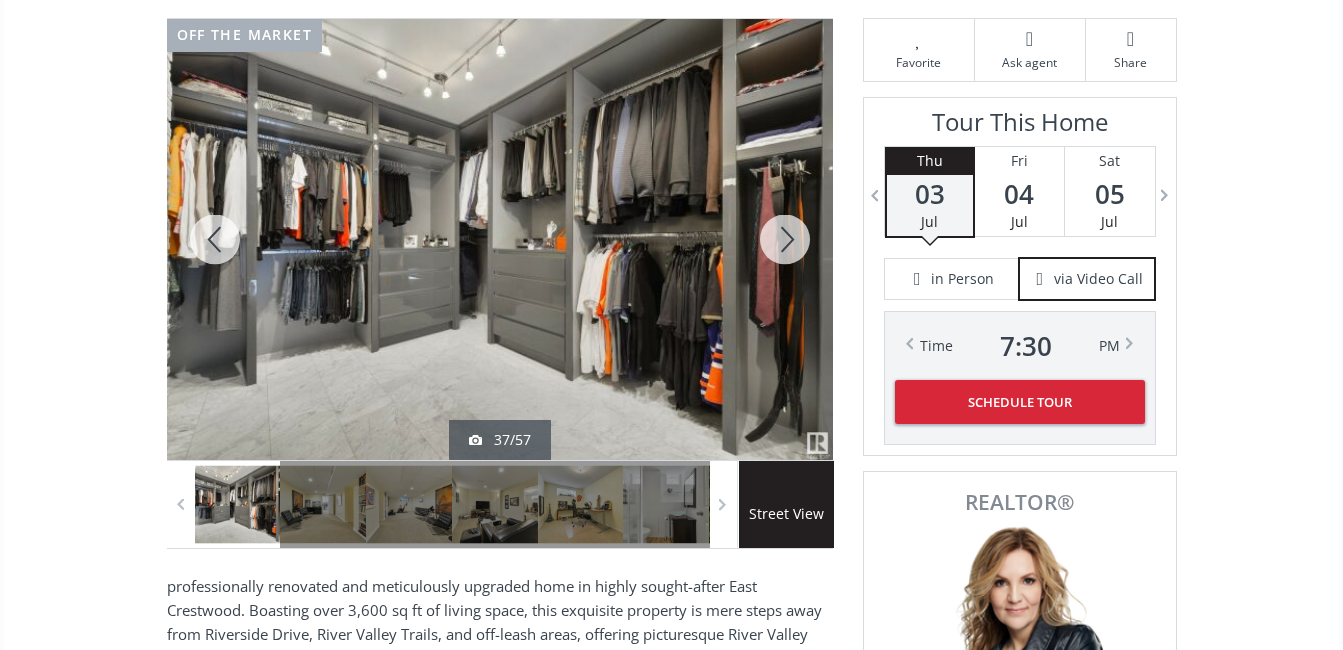 click at bounding box center [215, 239] 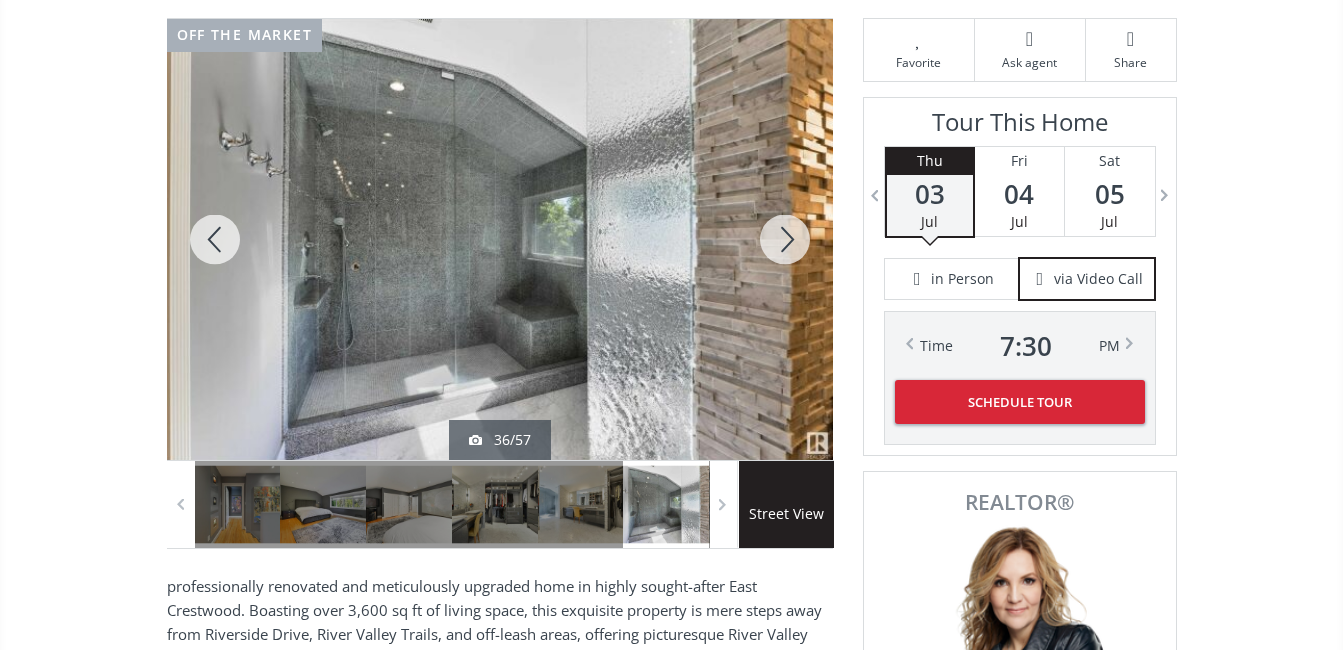 click at bounding box center (215, 239) 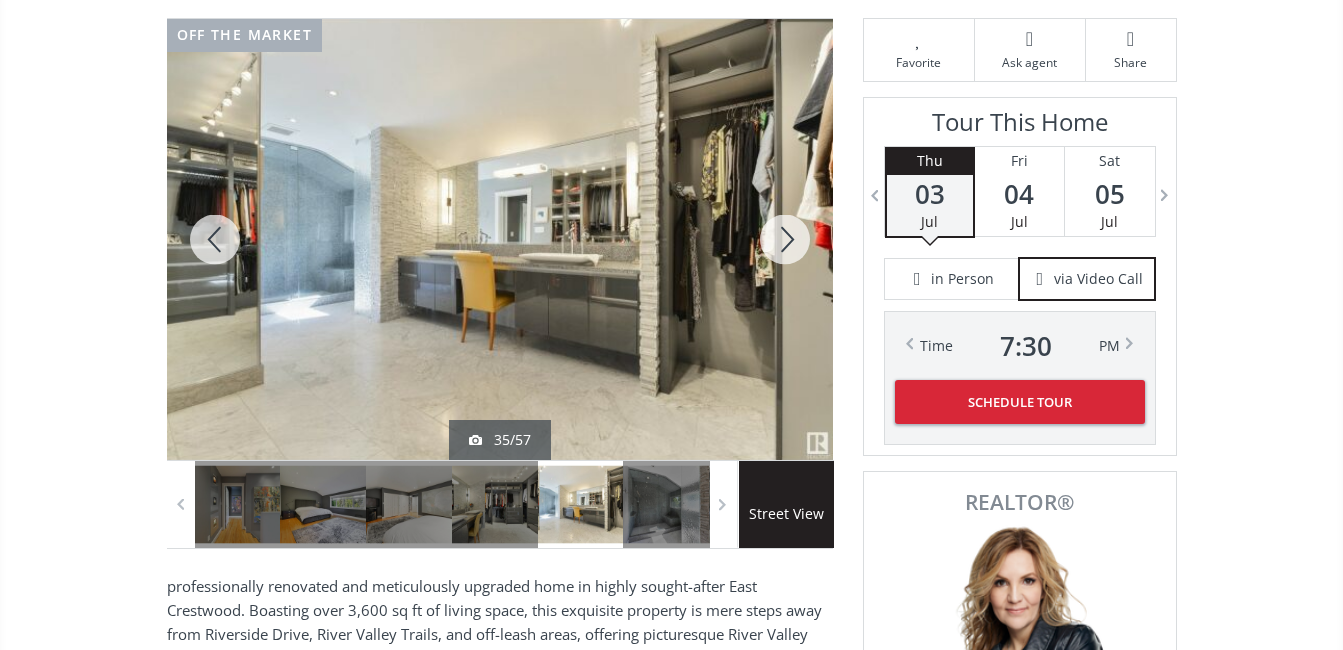 click at bounding box center [215, 239] 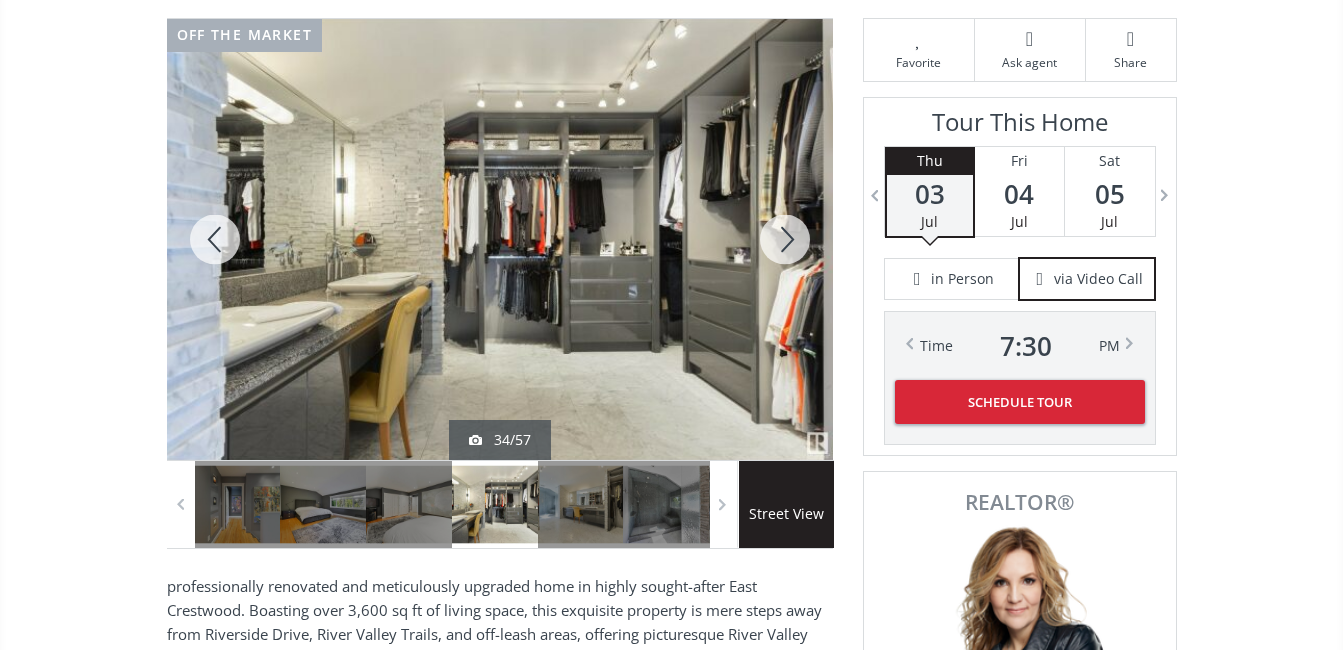 click at bounding box center [215, 239] 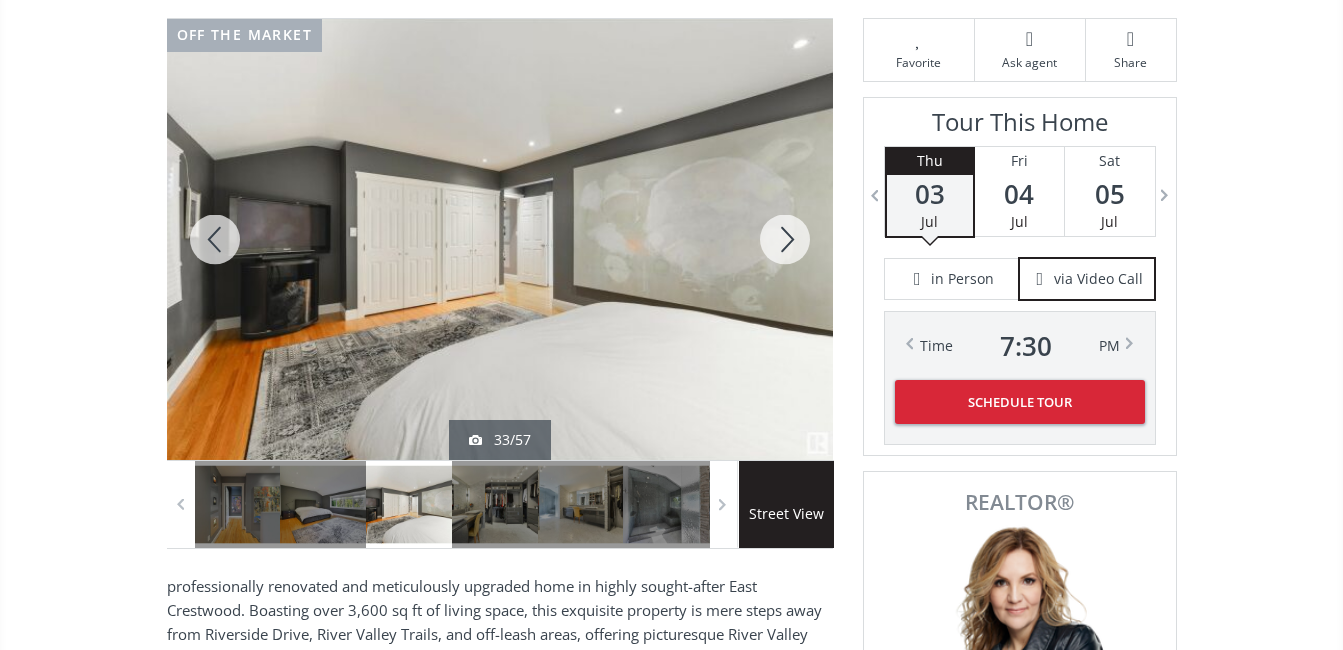 click at bounding box center [215, 239] 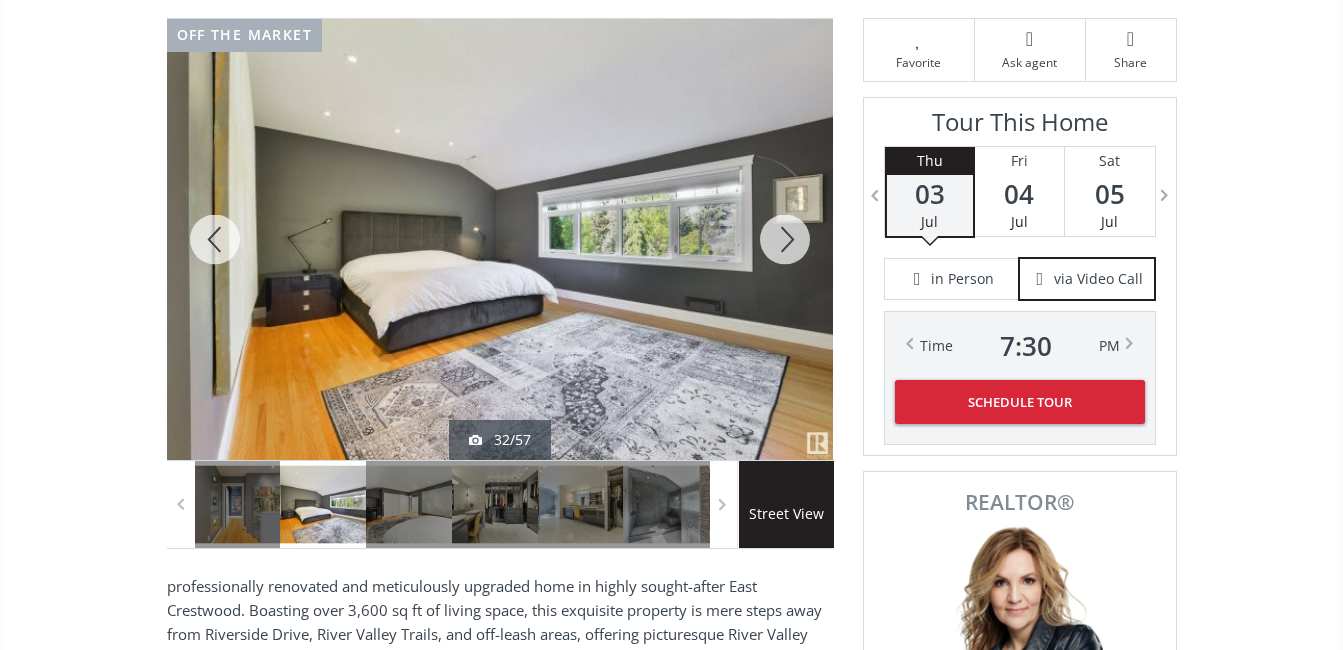 click at bounding box center [215, 239] 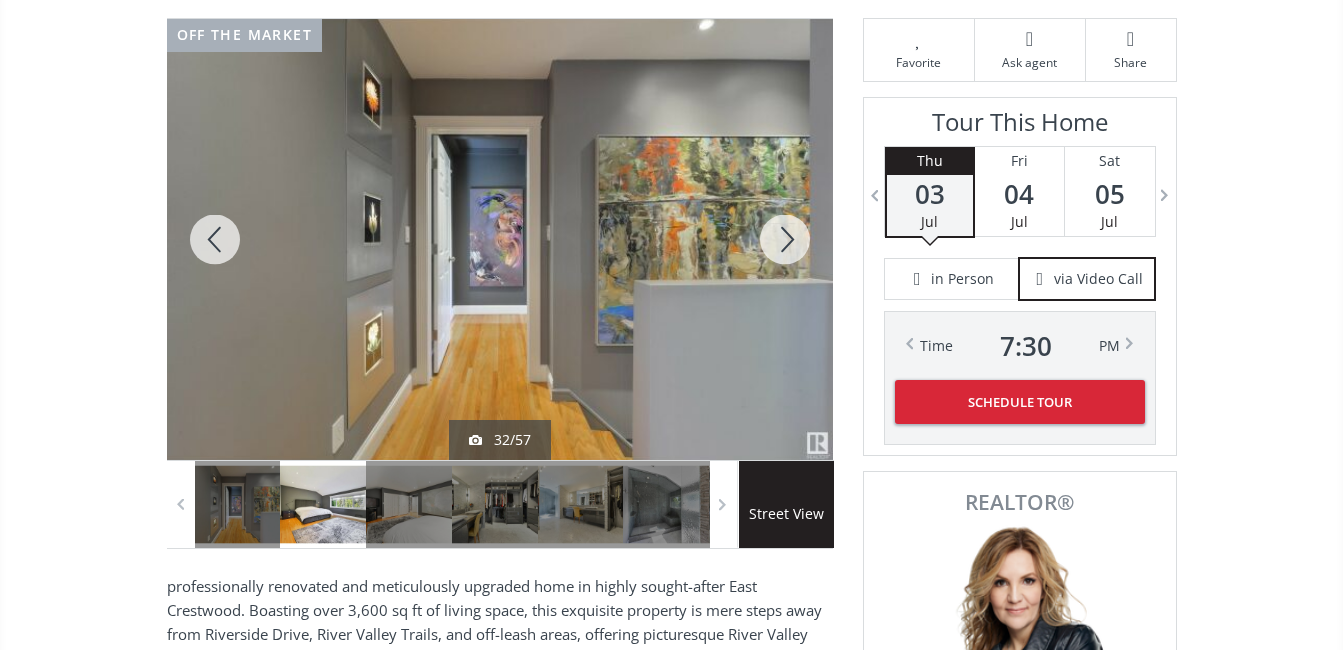 click at bounding box center [215, 239] 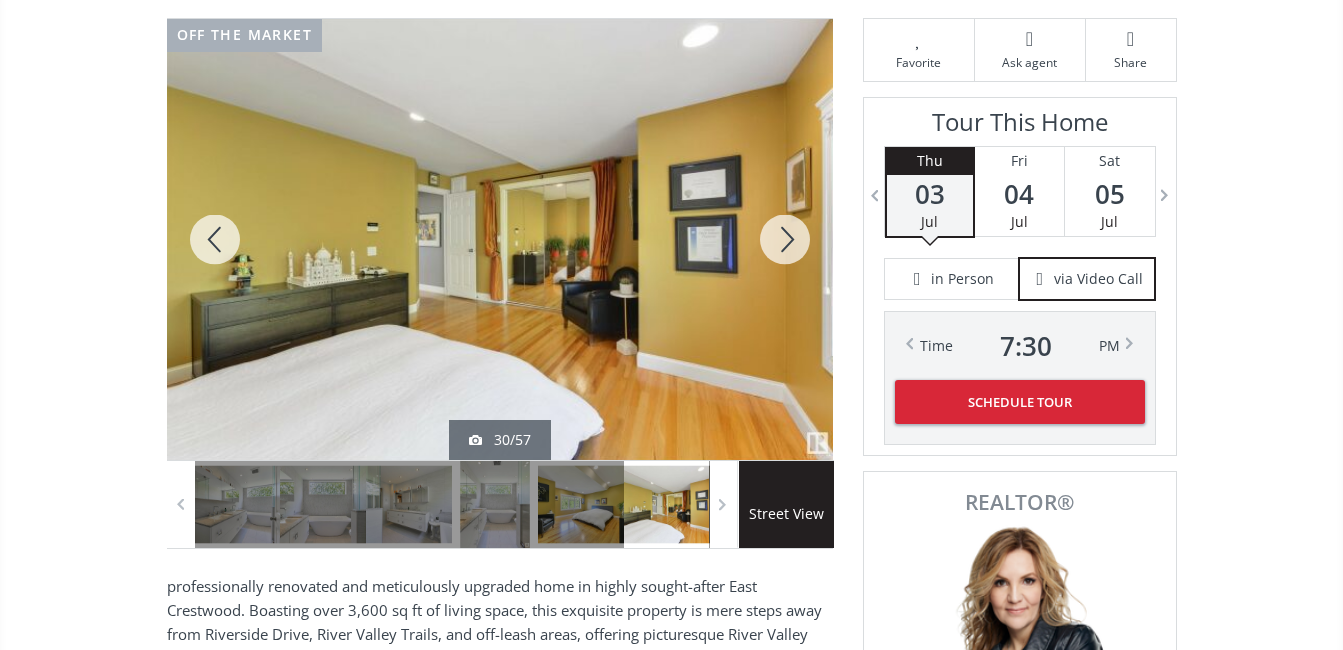 click at bounding box center (215, 239) 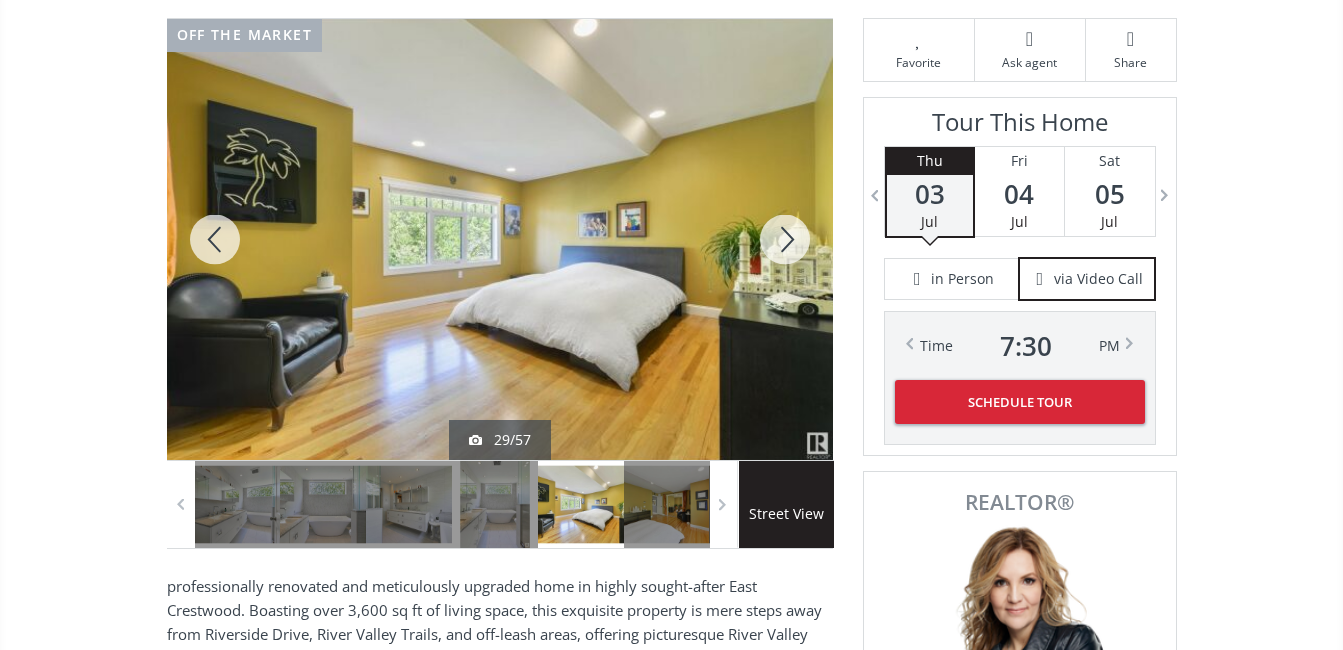 click at bounding box center [215, 239] 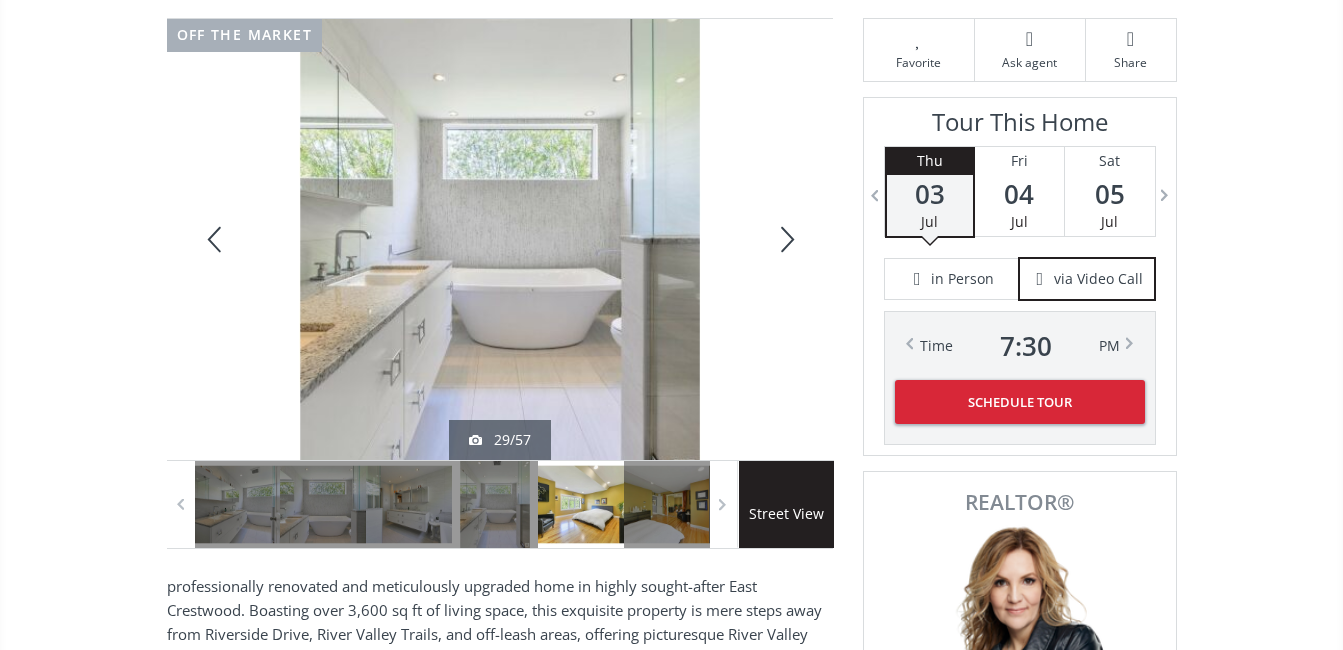 click at bounding box center [215, 239] 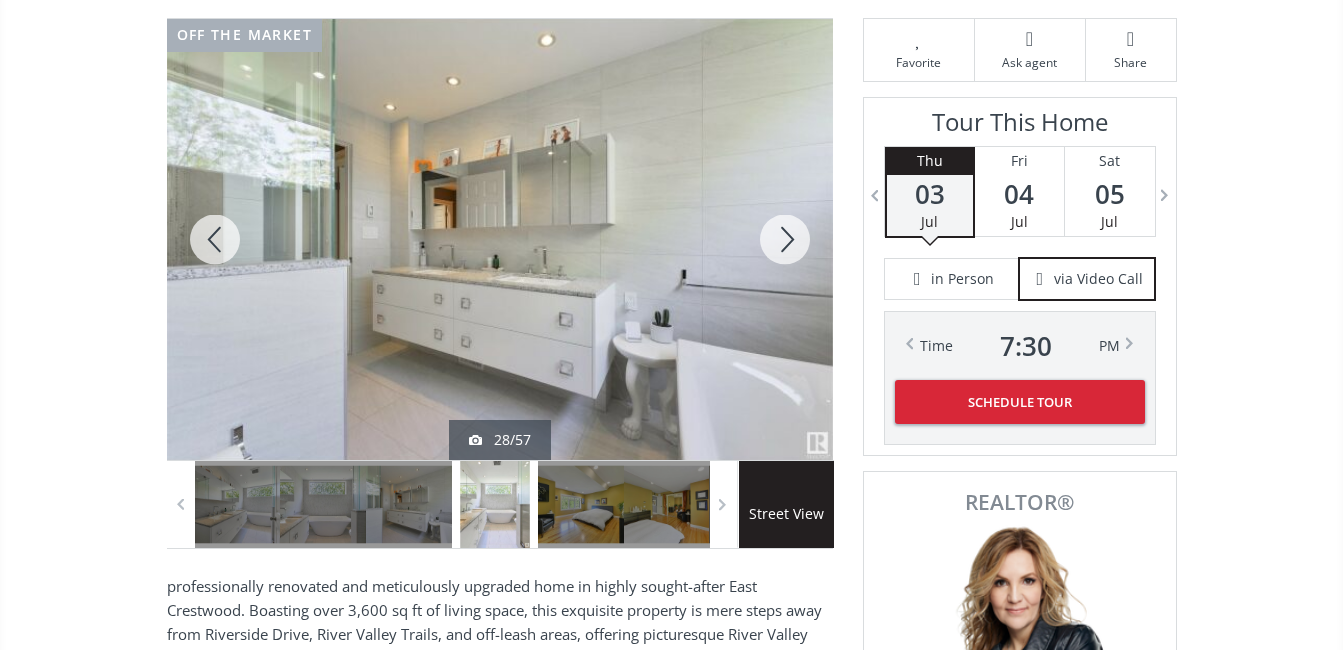 click at bounding box center [215, 239] 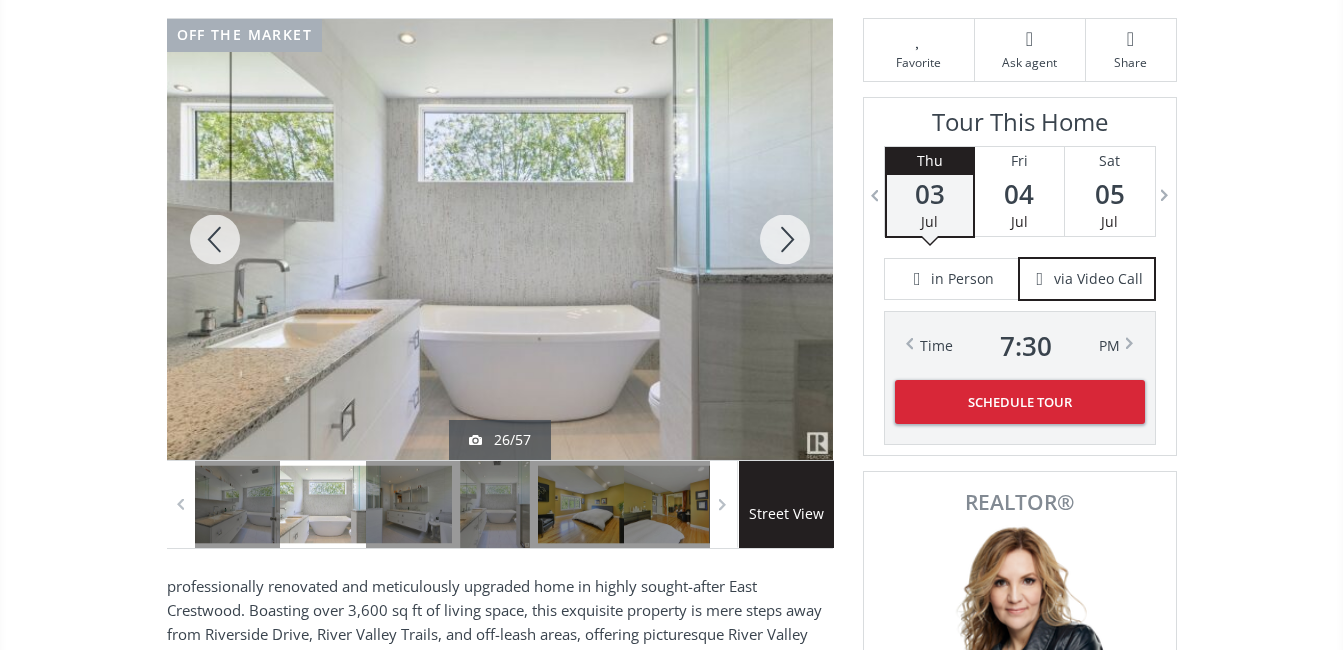 click at bounding box center (215, 239) 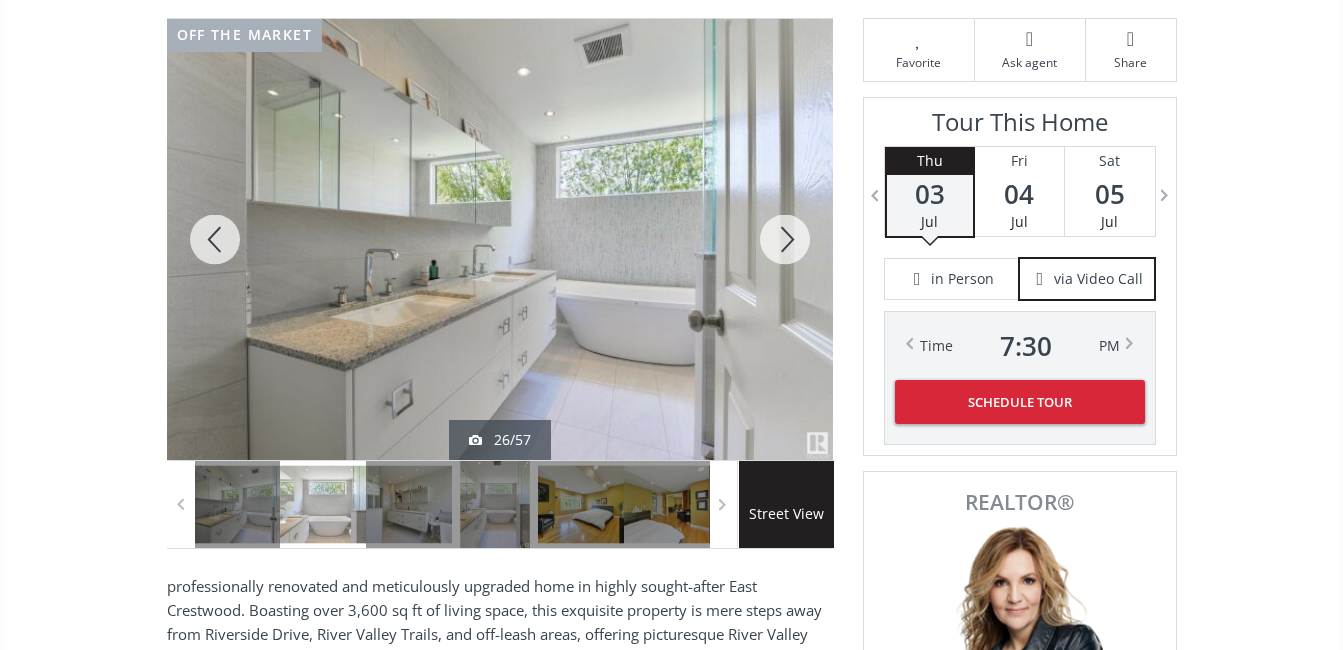click at bounding box center [215, 239] 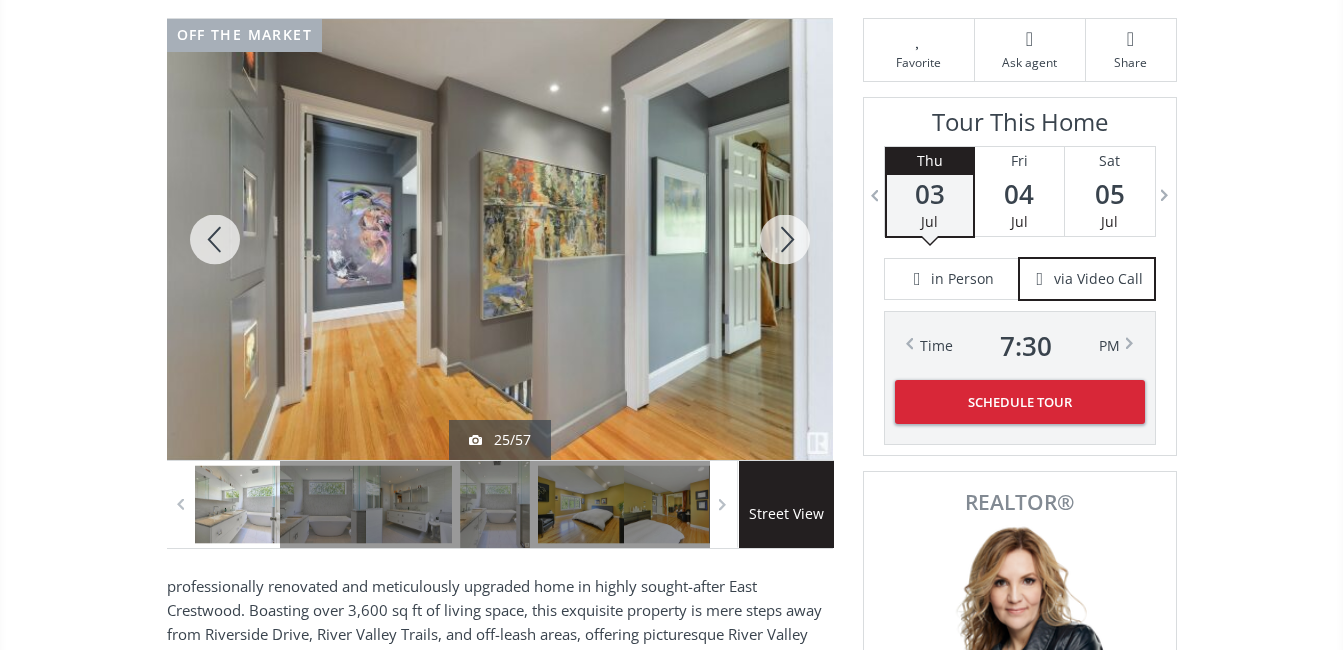 click at bounding box center [215, 239] 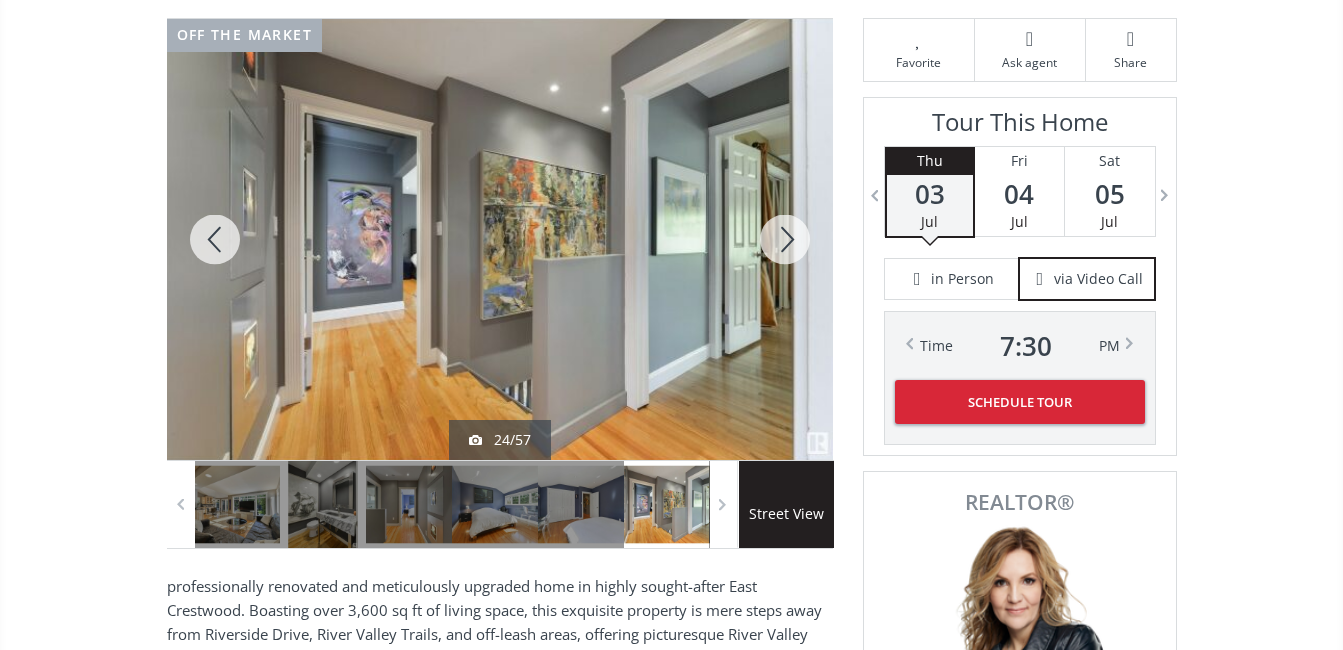 click at bounding box center (215, 239) 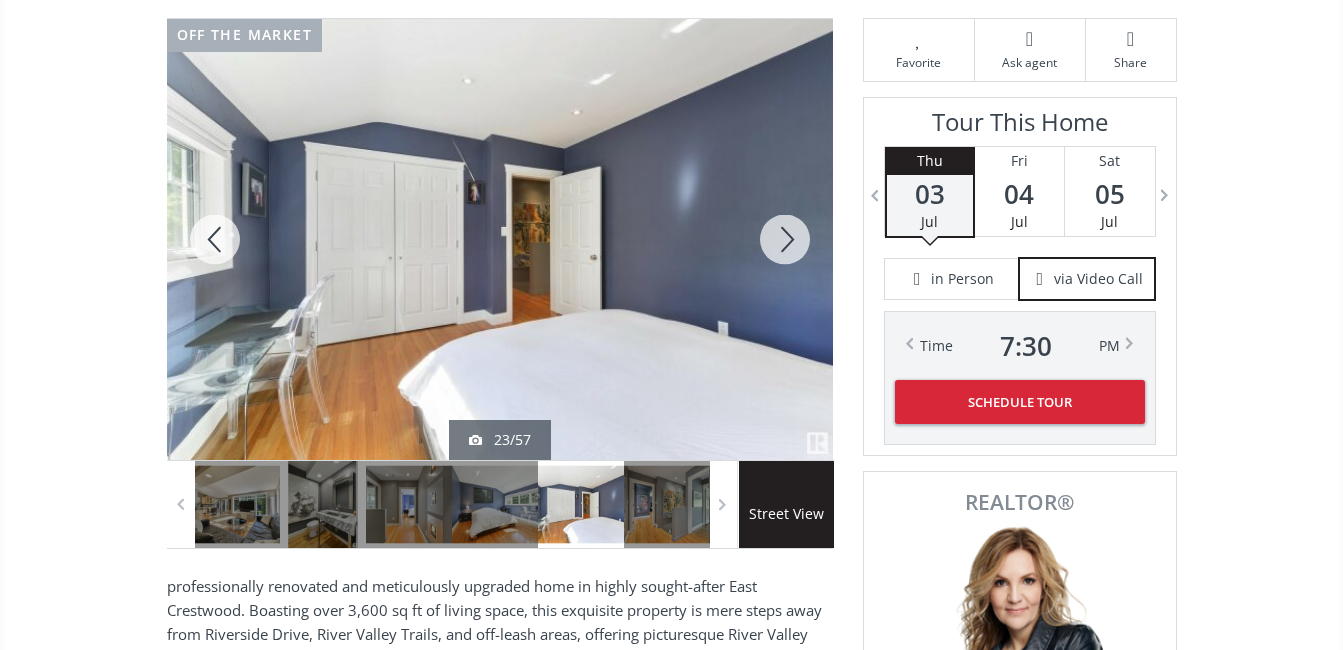click at bounding box center (215, 239) 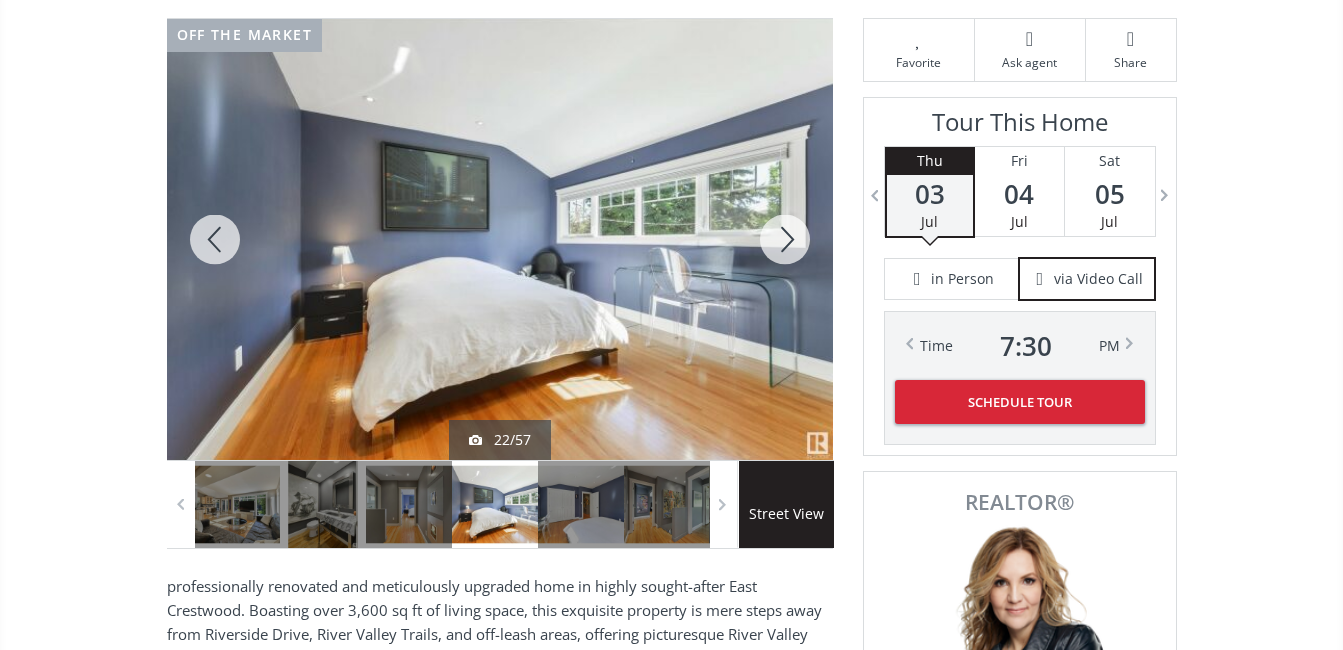 click at bounding box center (215, 239) 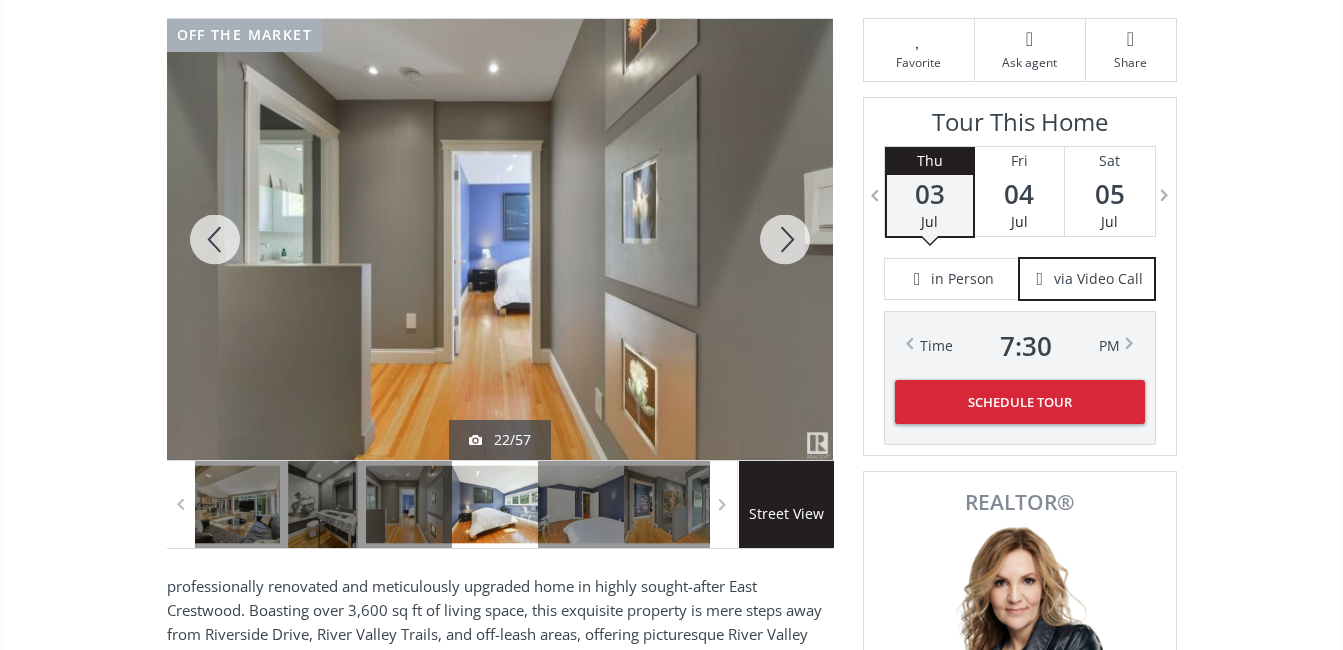 click at bounding box center (215, 239) 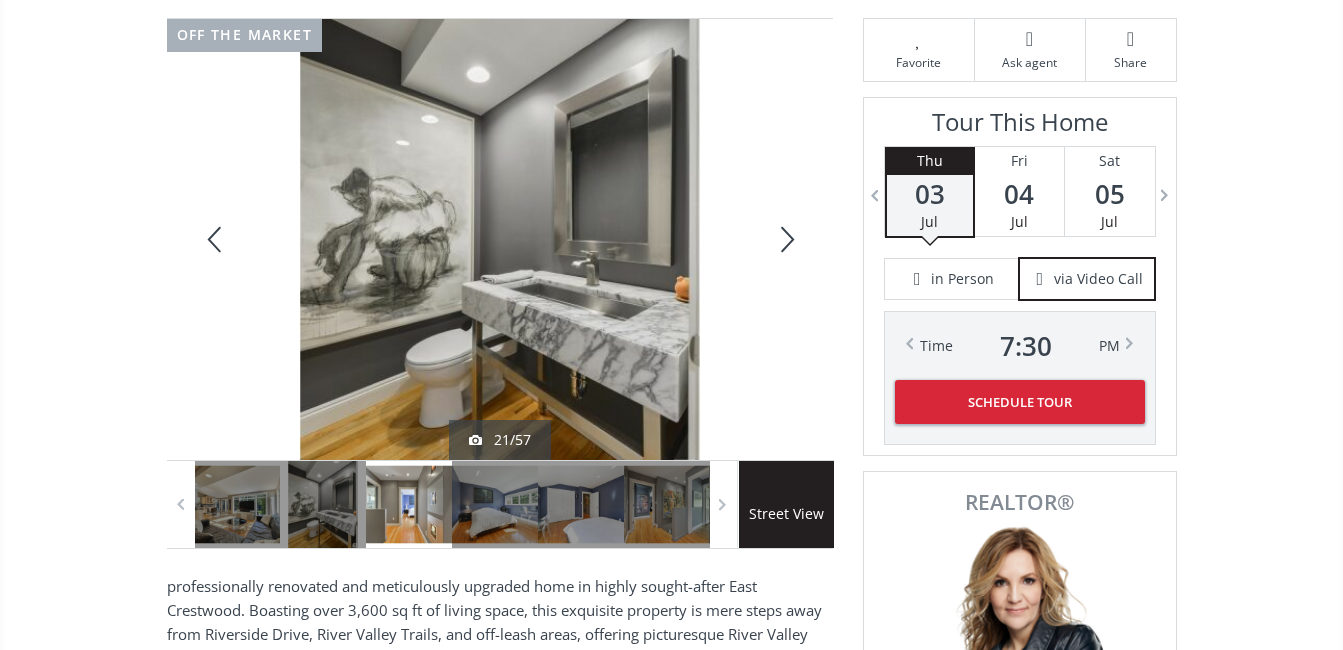 click at bounding box center (215, 239) 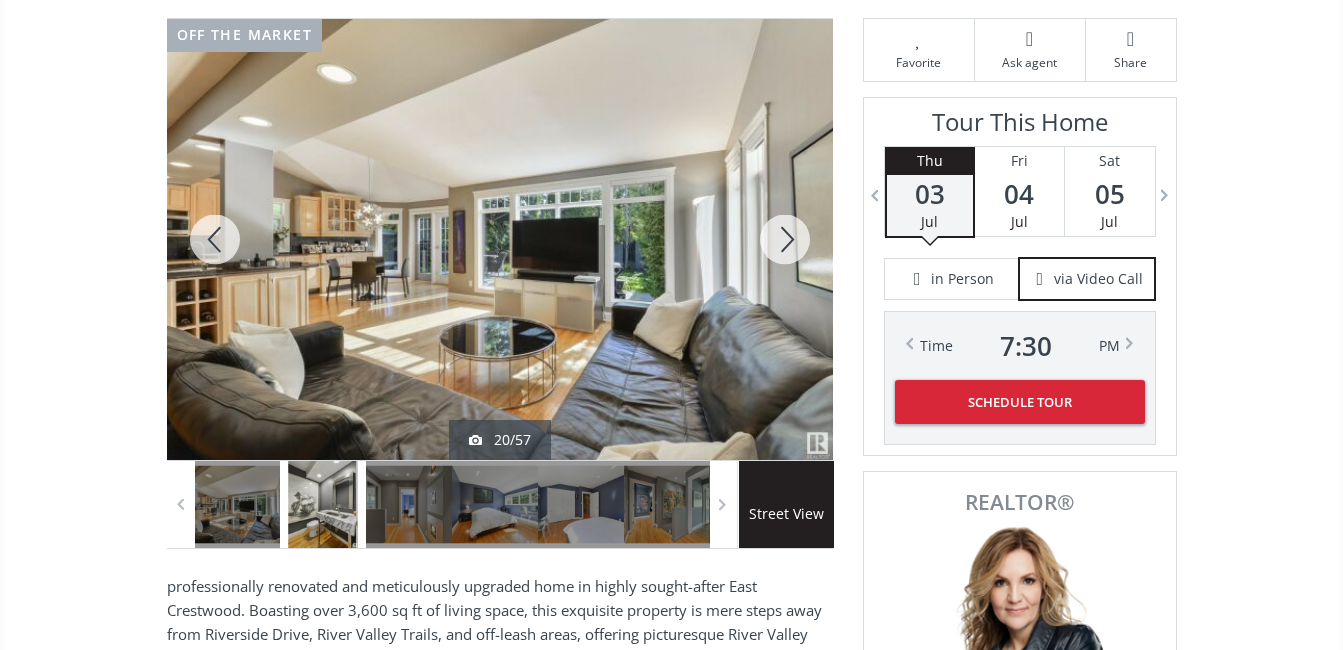 click at bounding box center [215, 239] 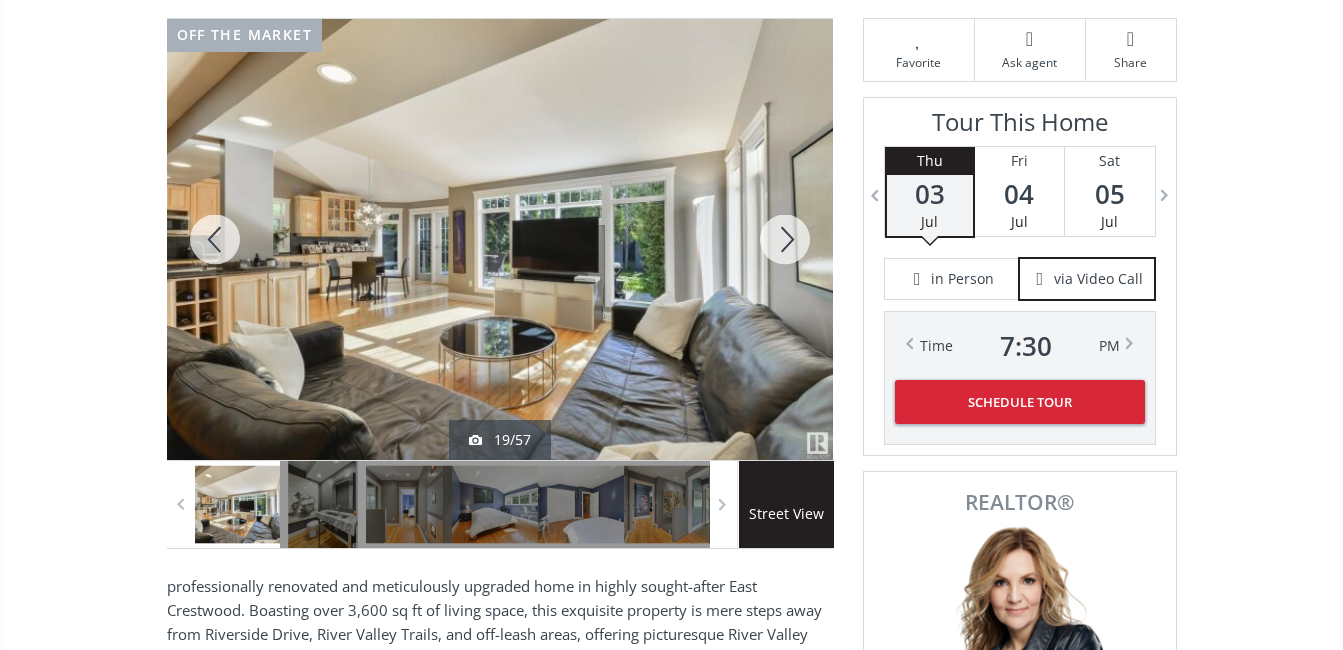 click at bounding box center [215, 239] 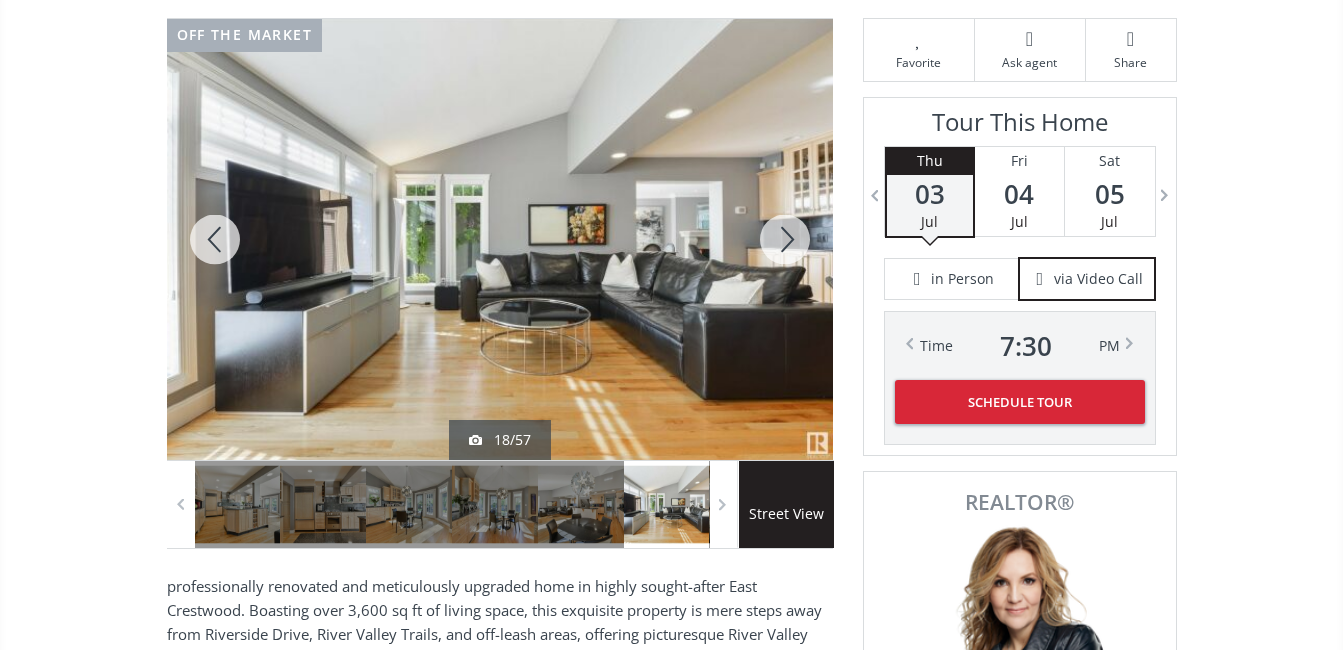click at bounding box center (785, 239) 